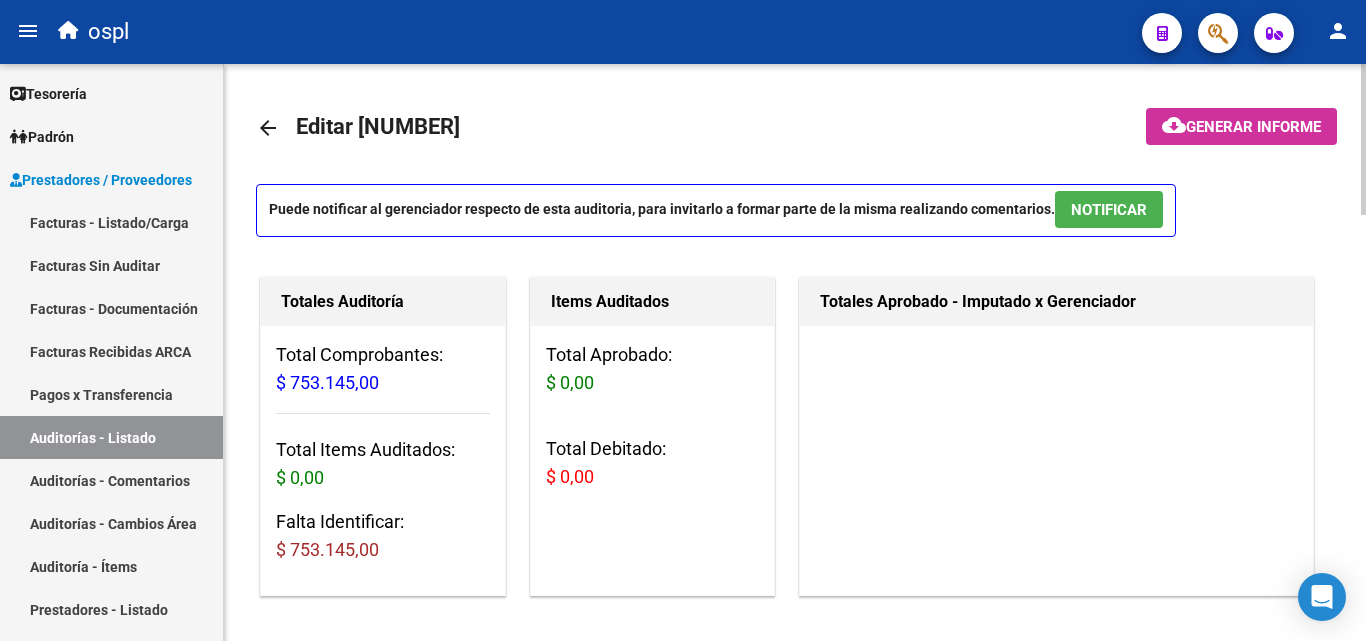 scroll, scrollTop: 0, scrollLeft: 0, axis: both 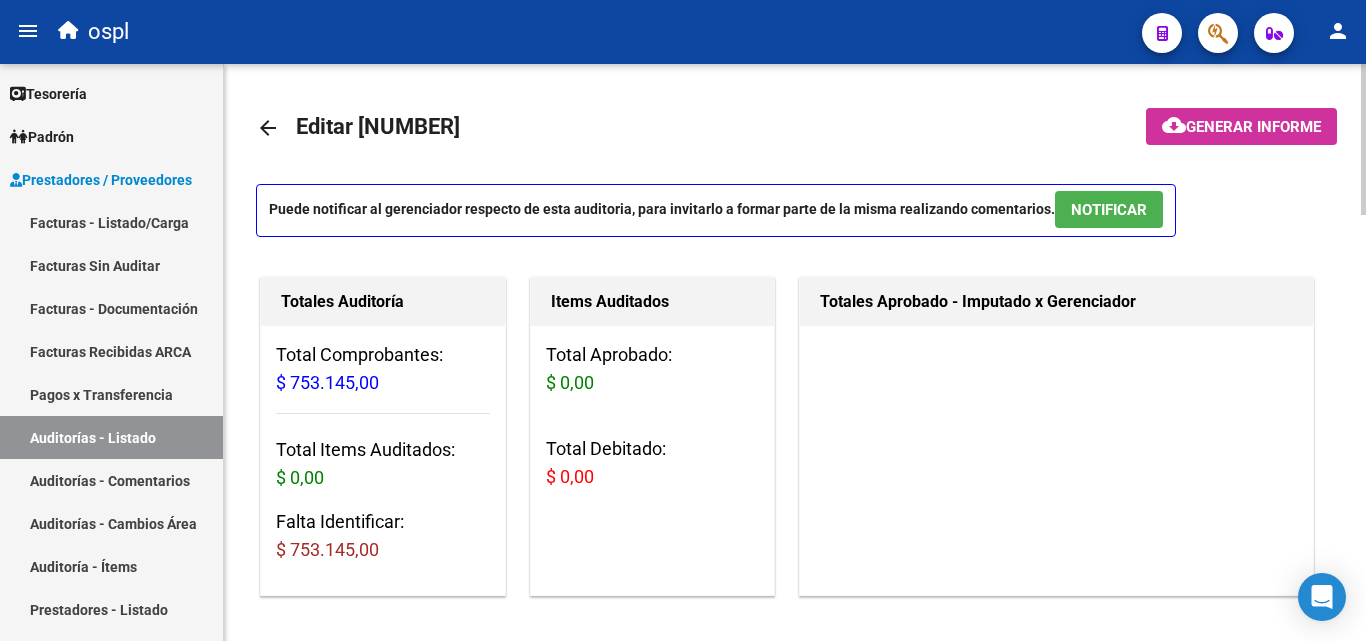 click on "Total Aprobado: $ 0,00 Total Debitado: $ 0,00" 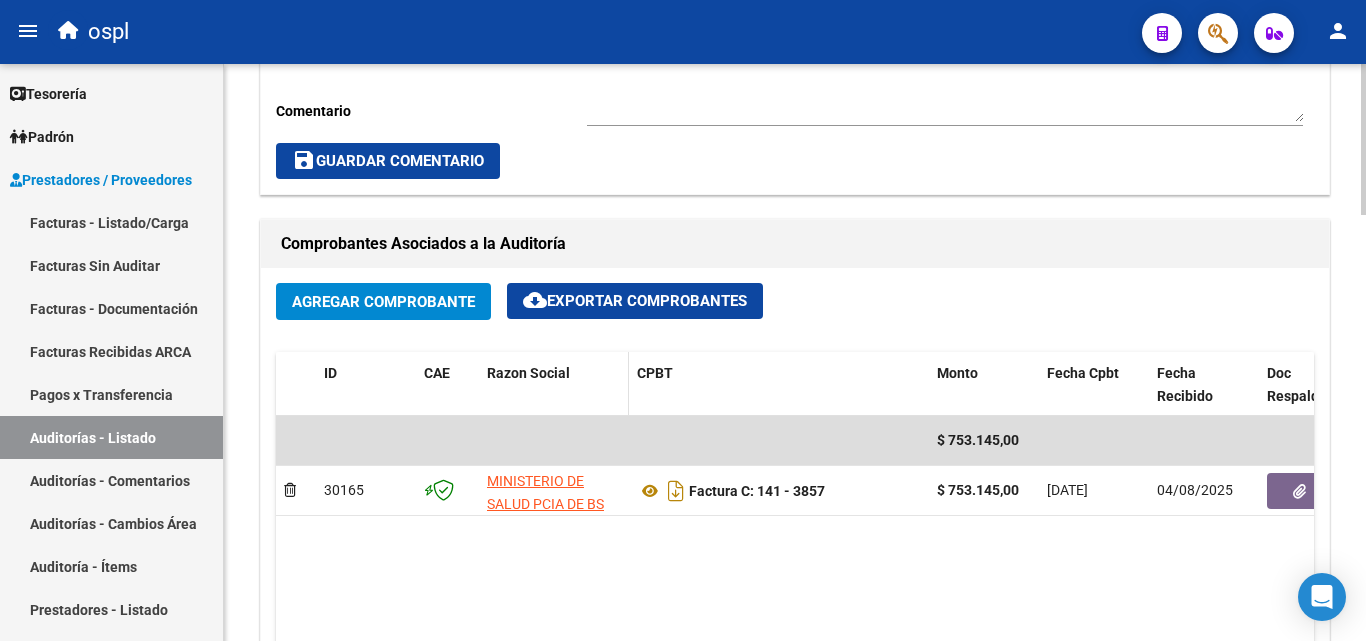 scroll, scrollTop: 900, scrollLeft: 0, axis: vertical 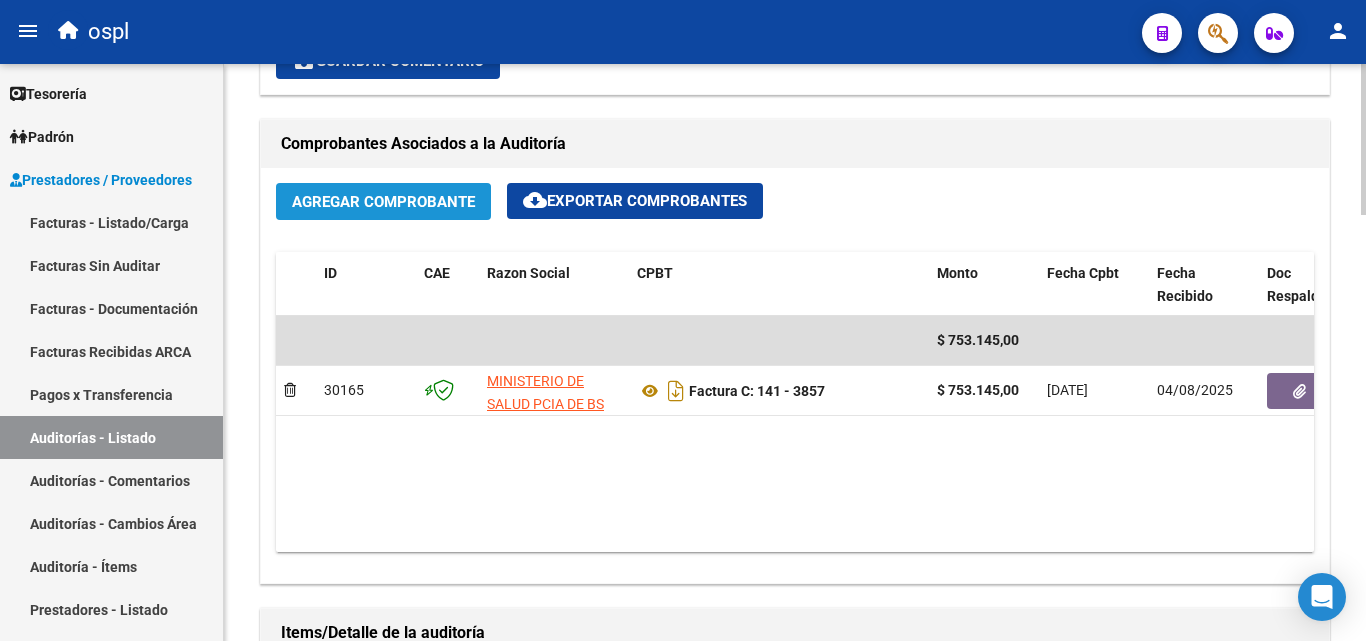click on "Agregar Comprobante" 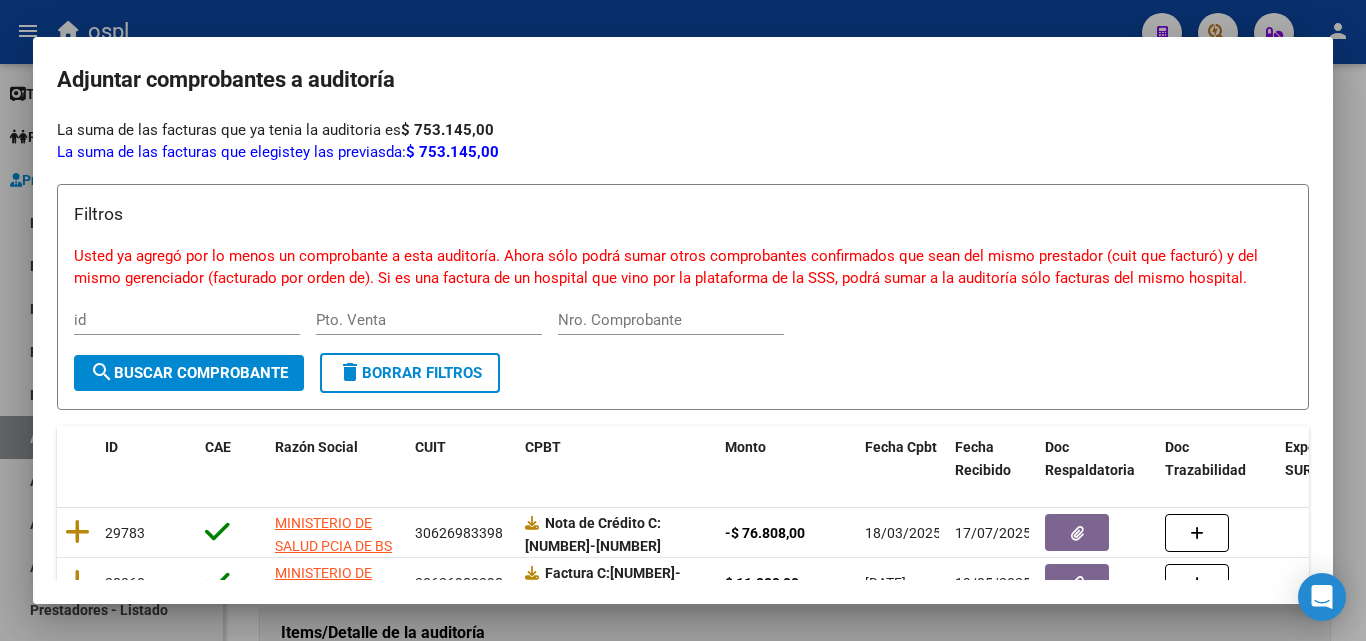 click at bounding box center (683, 320) 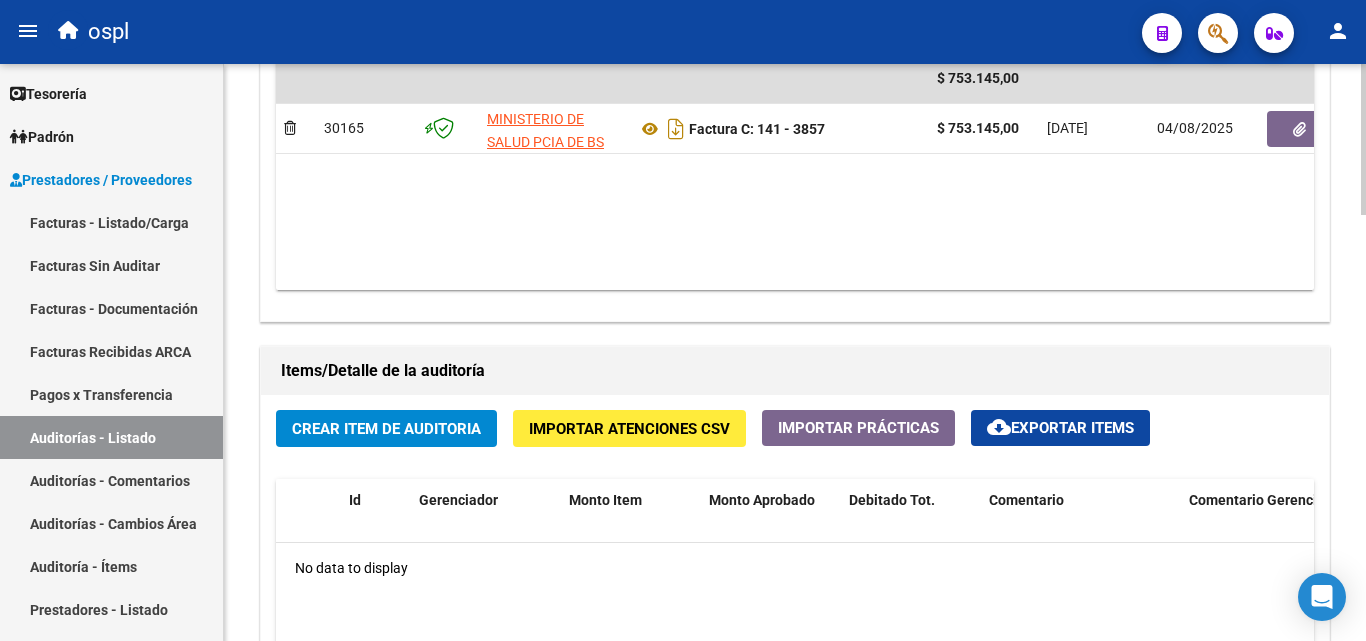 scroll, scrollTop: 1300, scrollLeft: 0, axis: vertical 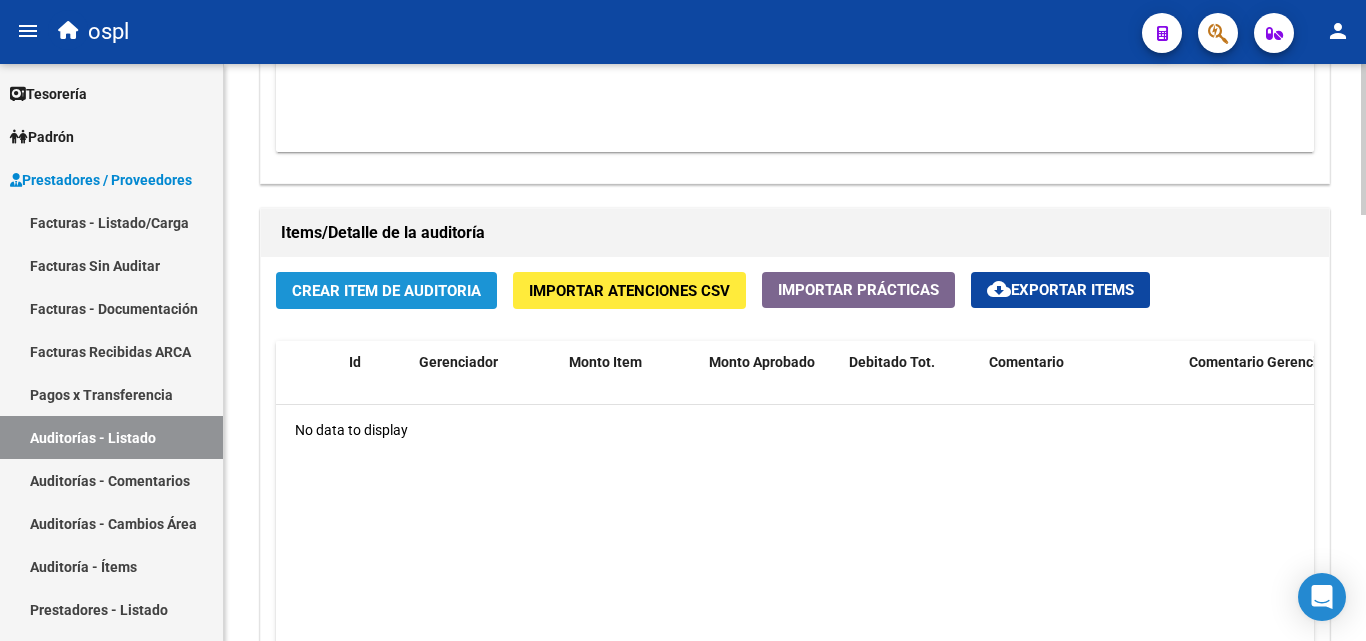 click on "Crear Item de Auditoria" 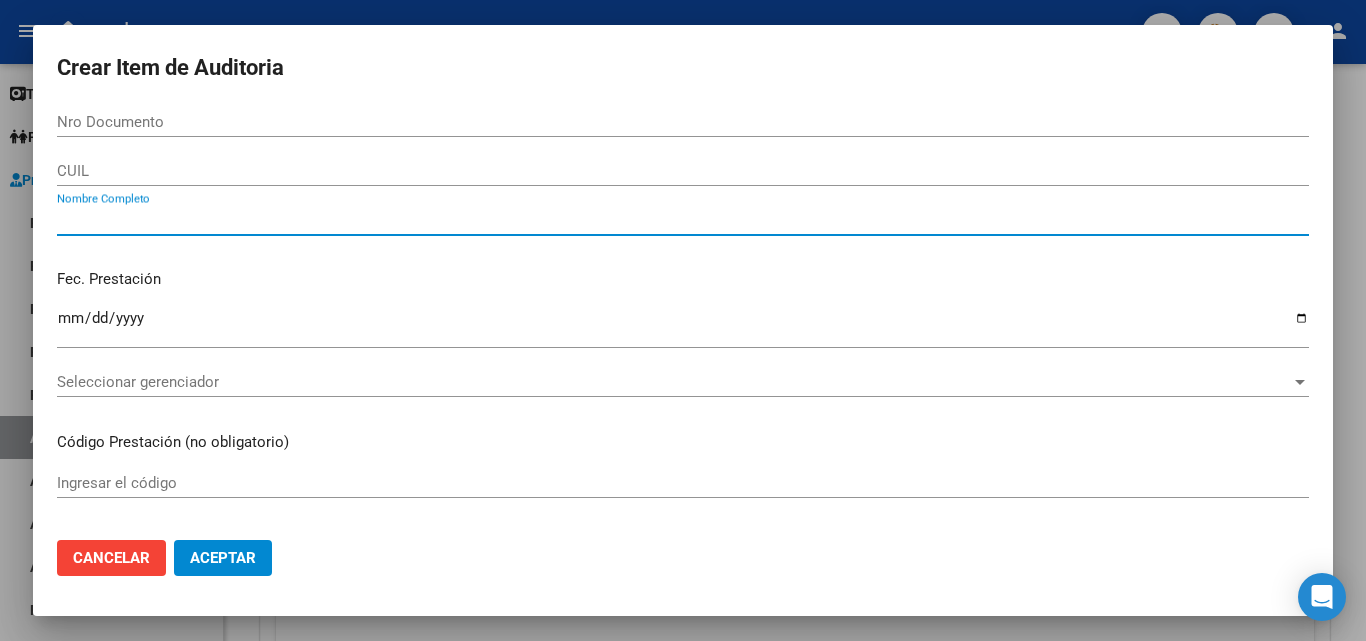 click on "Nombre Completo" at bounding box center (683, 220) 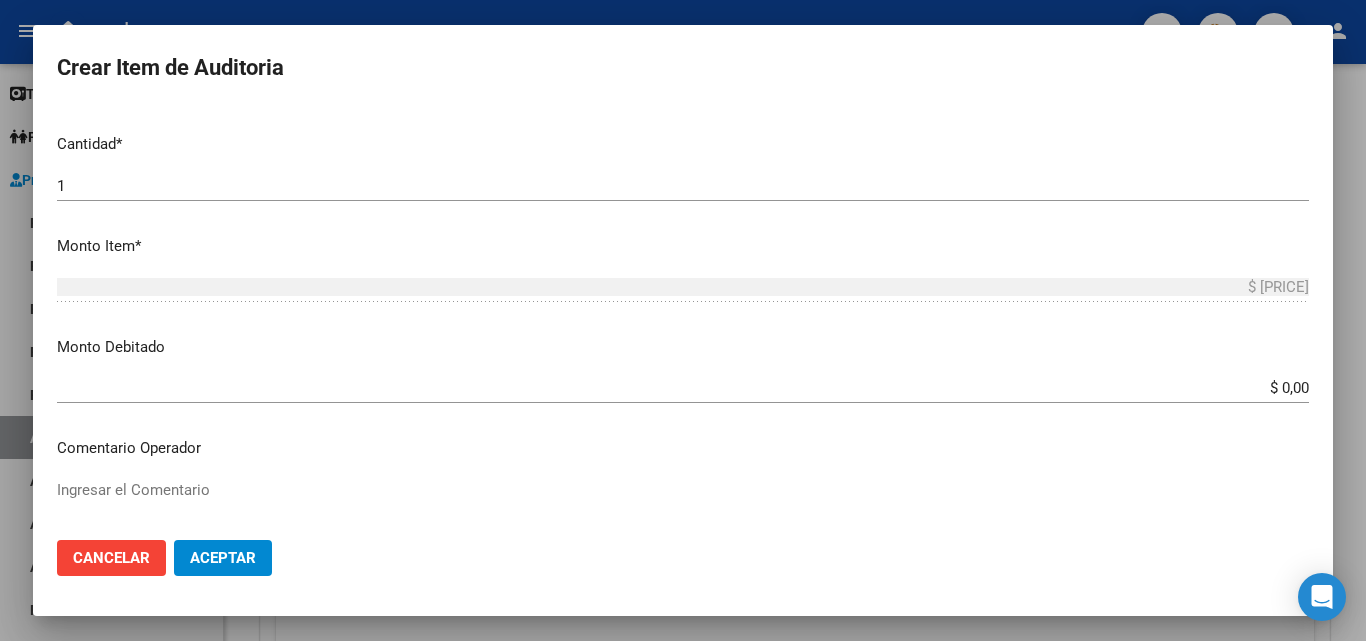 scroll, scrollTop: 600, scrollLeft: 0, axis: vertical 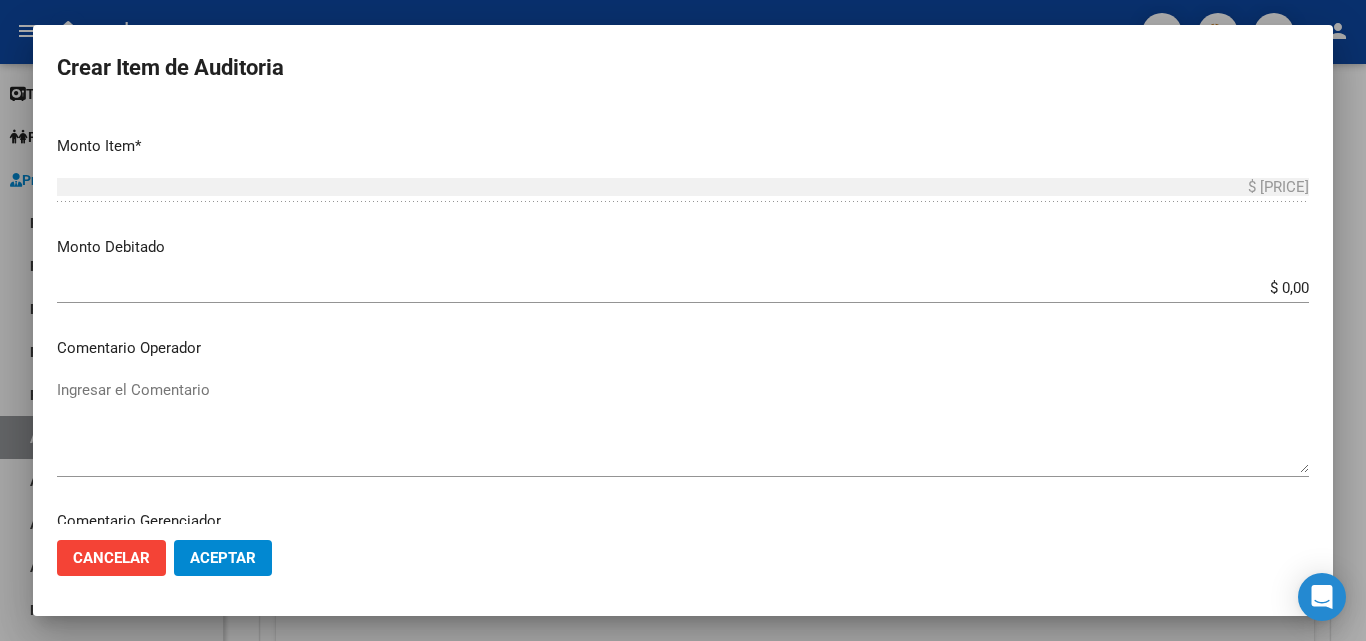 type on "TODOS" 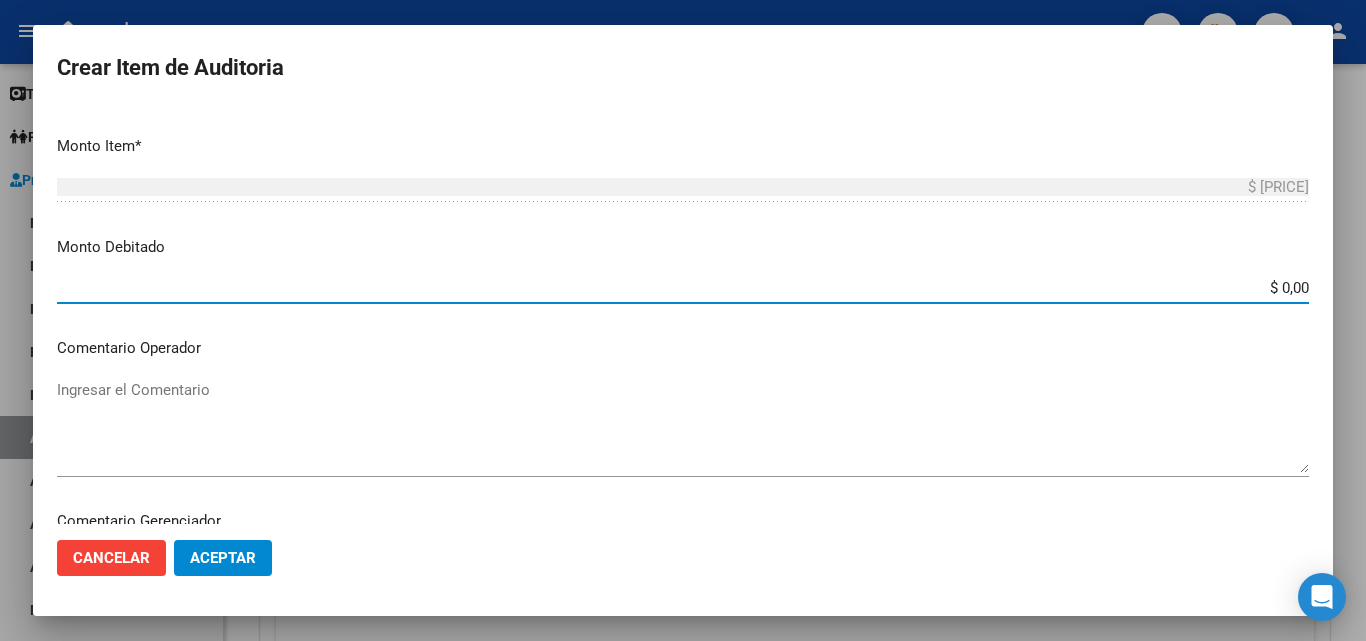 drag, startPoint x: 1221, startPoint y: 297, endPoint x: 1336, endPoint y: 290, distance: 115.212845 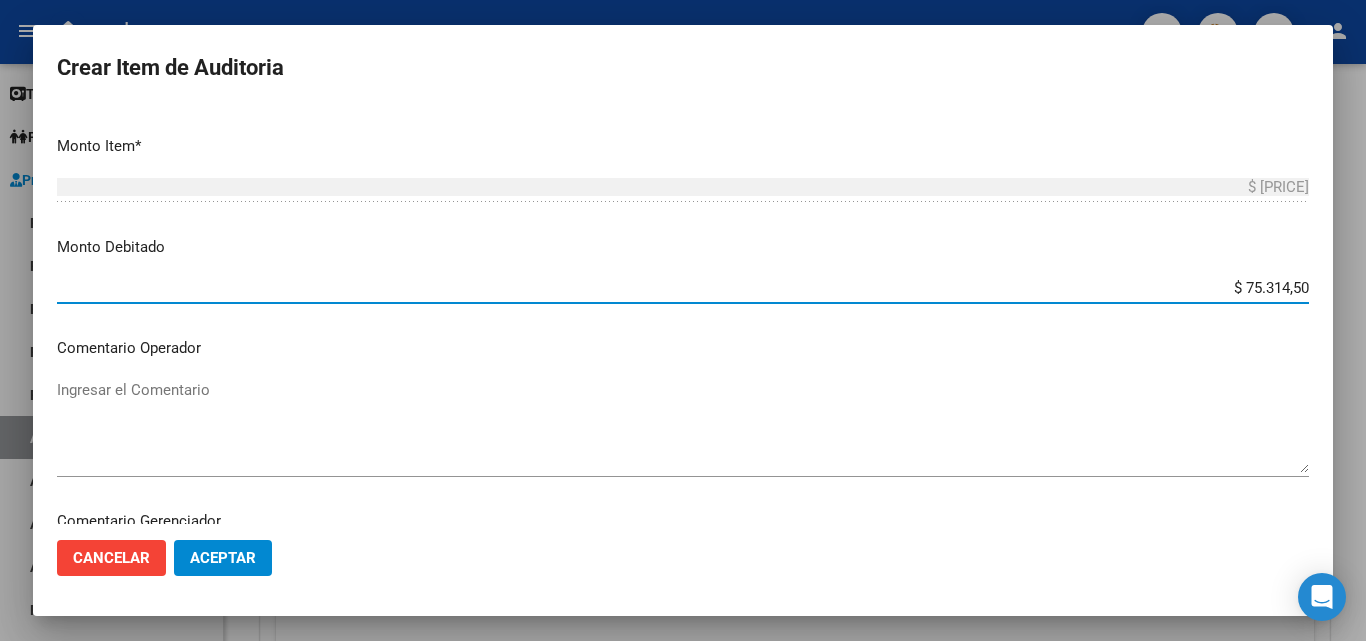 type on "$ [PRICE]" 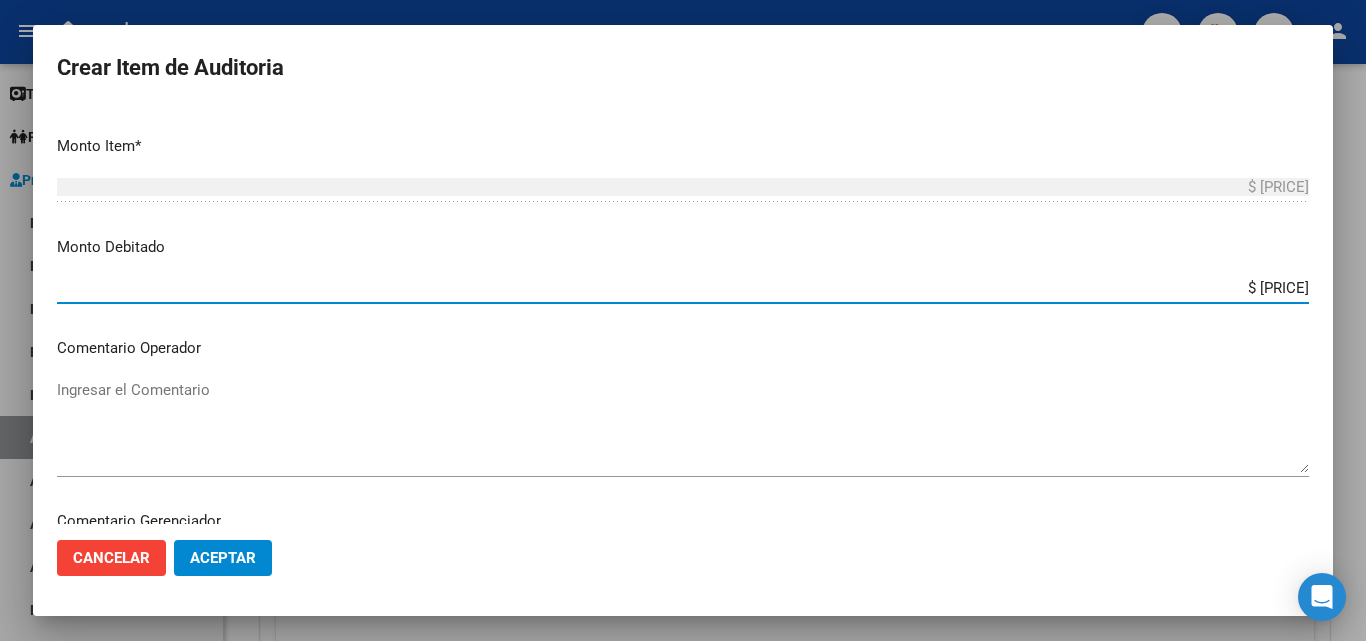 click on "Nro Documento    CUIL    TODOS Nombre Completo  Fec. Prestación    Ingresar la fecha  Seleccionar gerenciador Seleccionar gerenciador Código Prestación (no obligatorio)    Ingresar el código  Precio  *   $ [PRICE] Ingresar el precio  Cantidad  *   1 Ingresar la cantidad  Monto Item  *   $ [PRICE] Ingresar el monto  Monto Debitado    $ [PRICE] Ingresar el monto  Comentario Operador    Ingresar el Comentario  Comentario Gerenciador    Ingresar el Comentario  Descripción    Ingresar el Descripción   Atencion Tipo  Seleccionar tipo Seleccionar tipo  Nomenclador  Seleccionar Nomenclador Seleccionar Nomenclador" at bounding box center [683, 315] 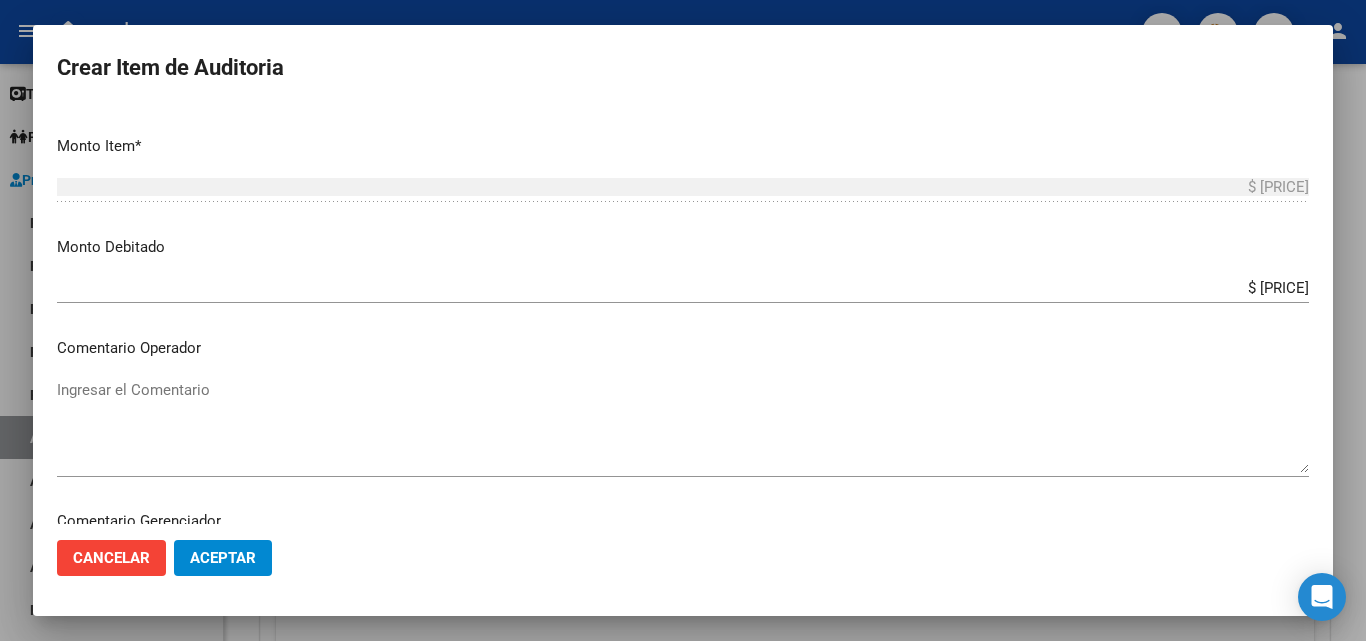 click on "Ingresar el Comentario" at bounding box center (683, 426) 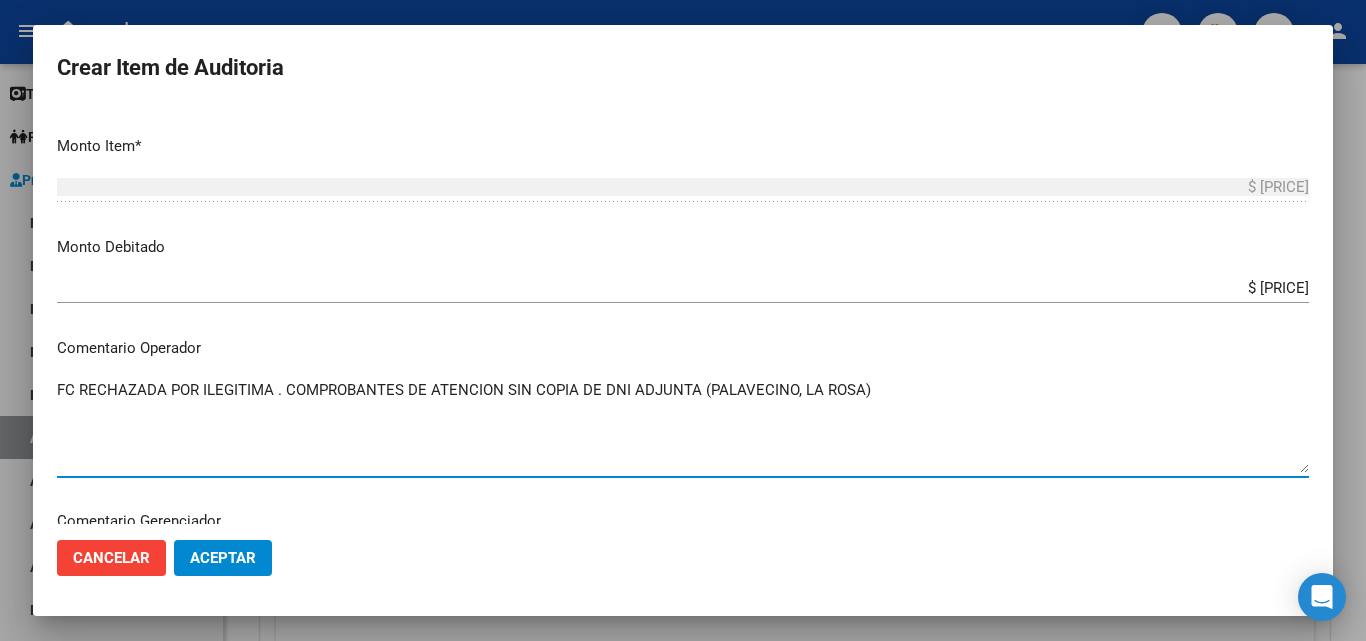 type on "FC RECHAZADA POR ILEGITIMA . COMPROBANTES DE ATENCION SIN COPIA DE DNI ADJUNTA (PALAVECINO, LA ROSA)" 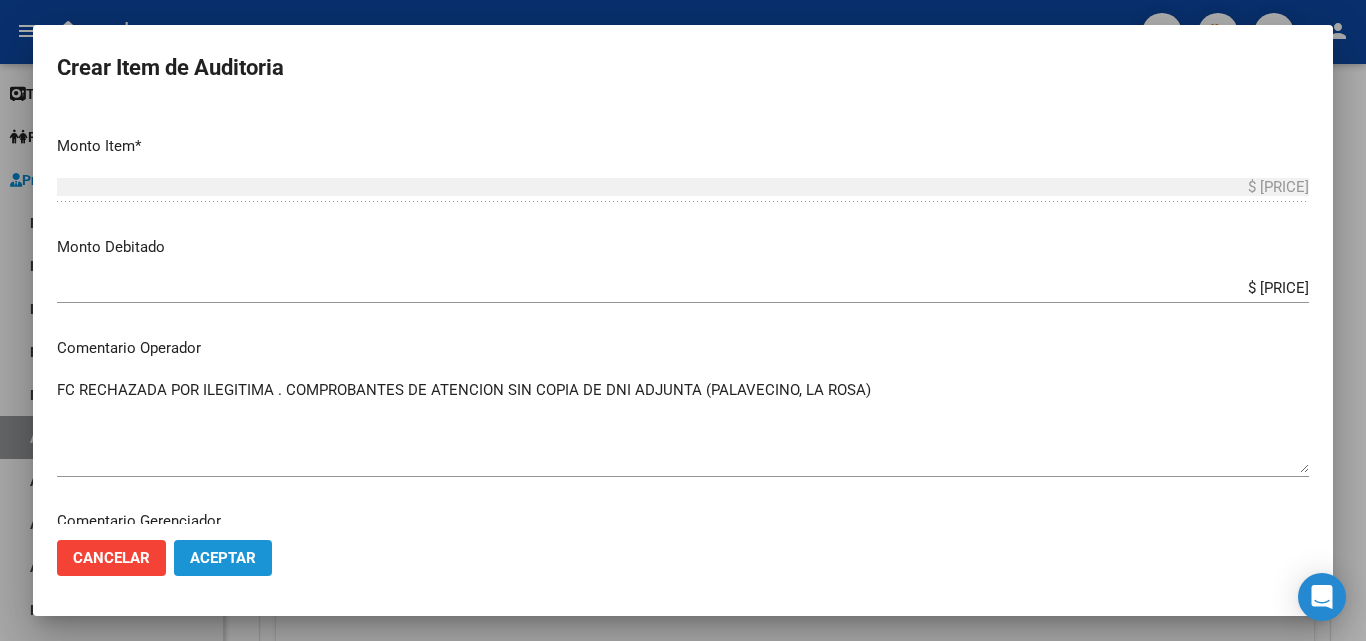 click on "Aceptar" 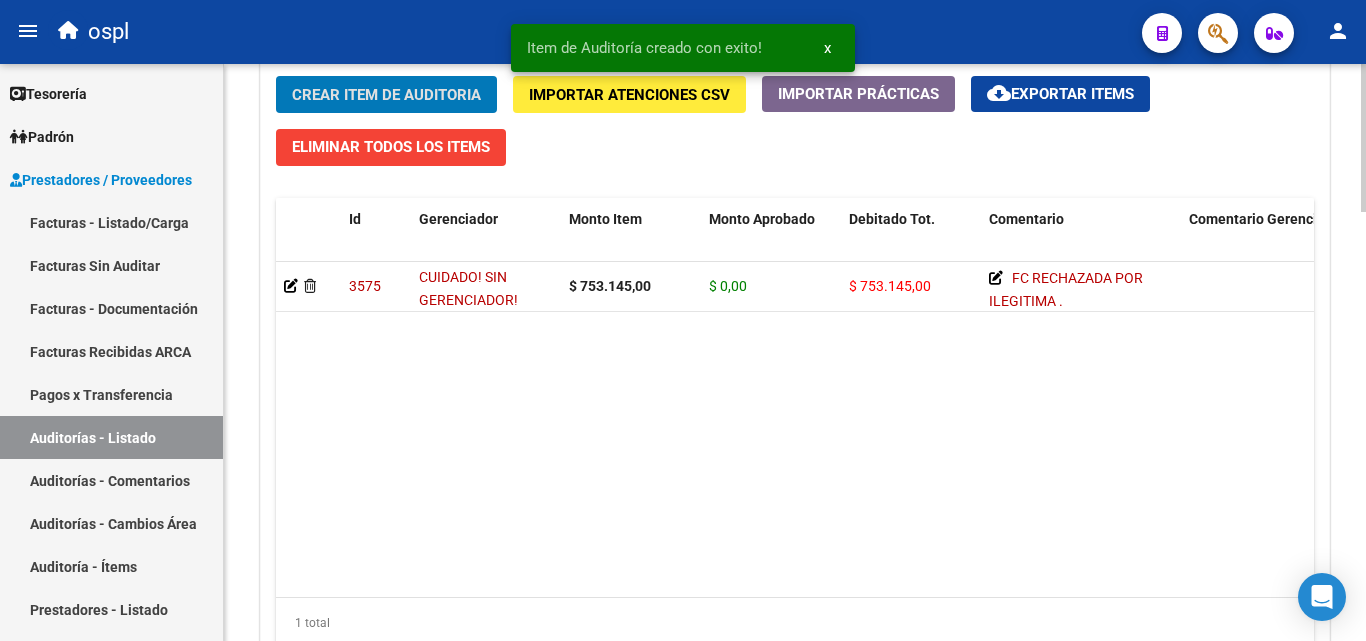scroll, scrollTop: 1501, scrollLeft: 0, axis: vertical 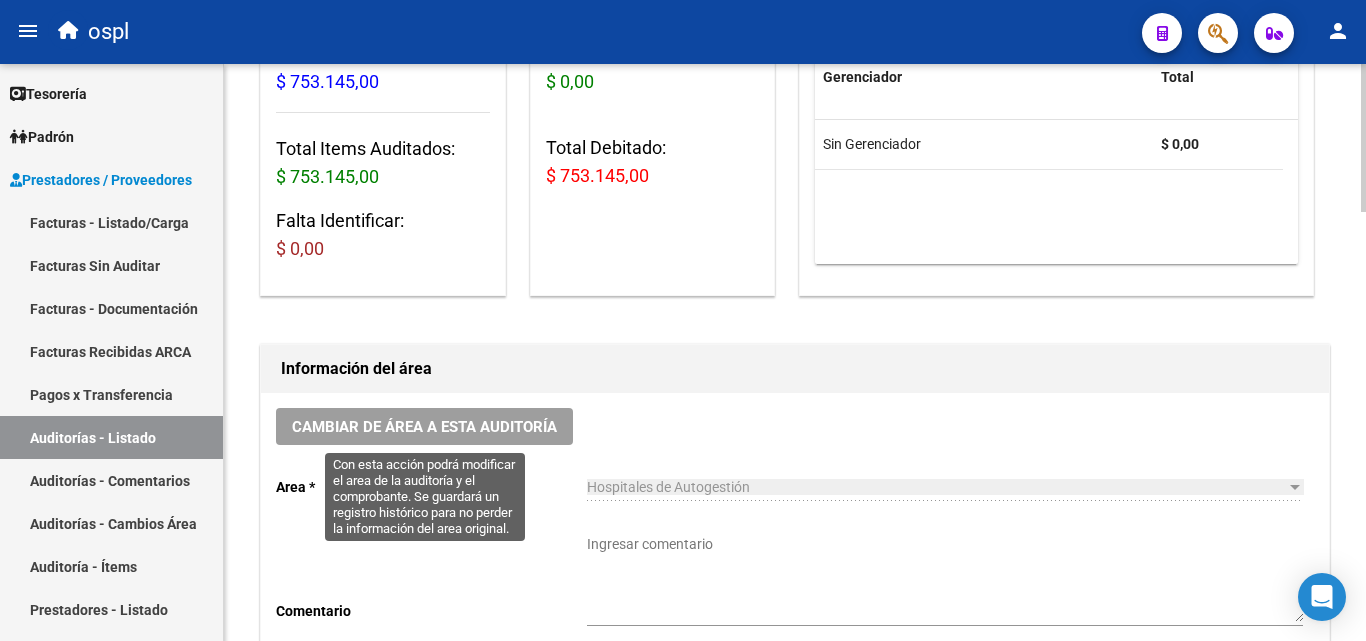 click on "Cambiar de área a esta auditoría" 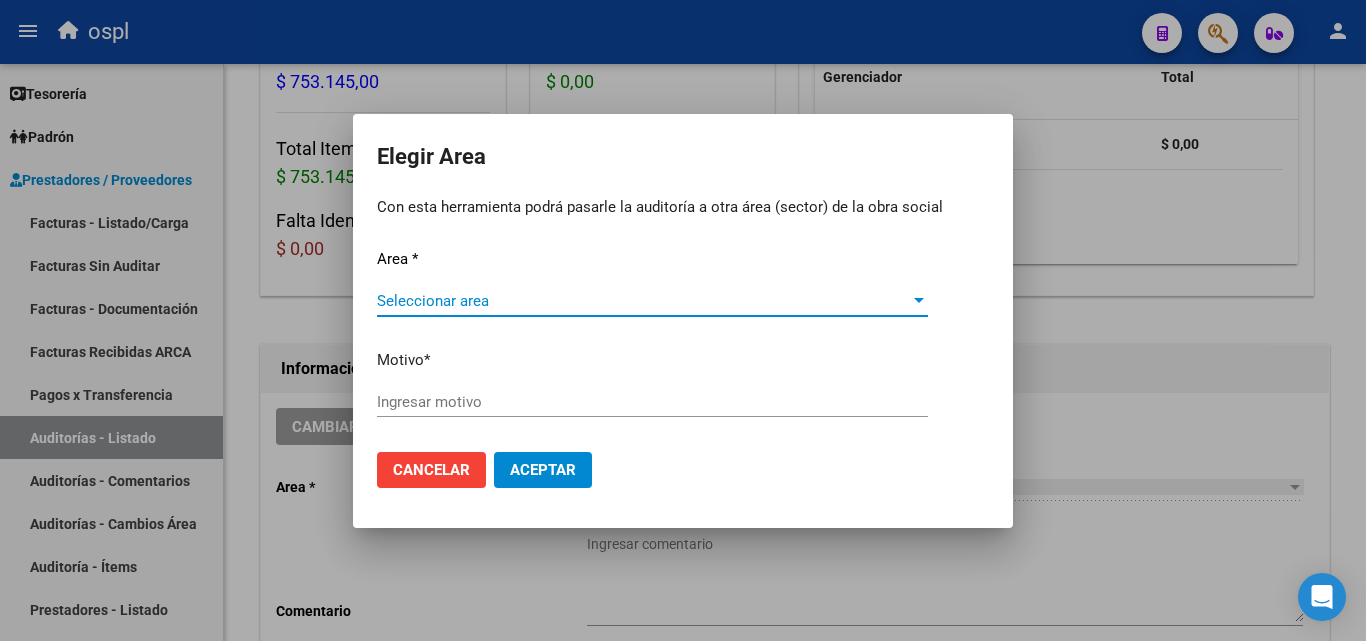 click on "Seleccionar area" at bounding box center (643, 301) 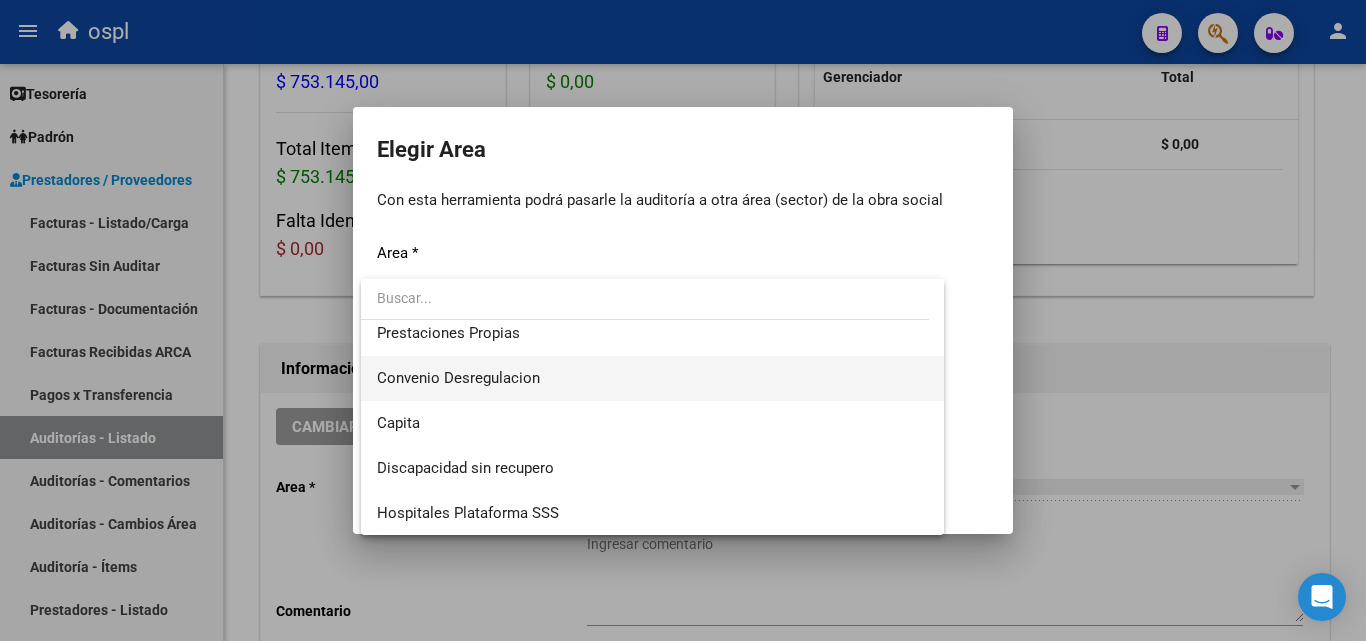 scroll, scrollTop: 239, scrollLeft: 0, axis: vertical 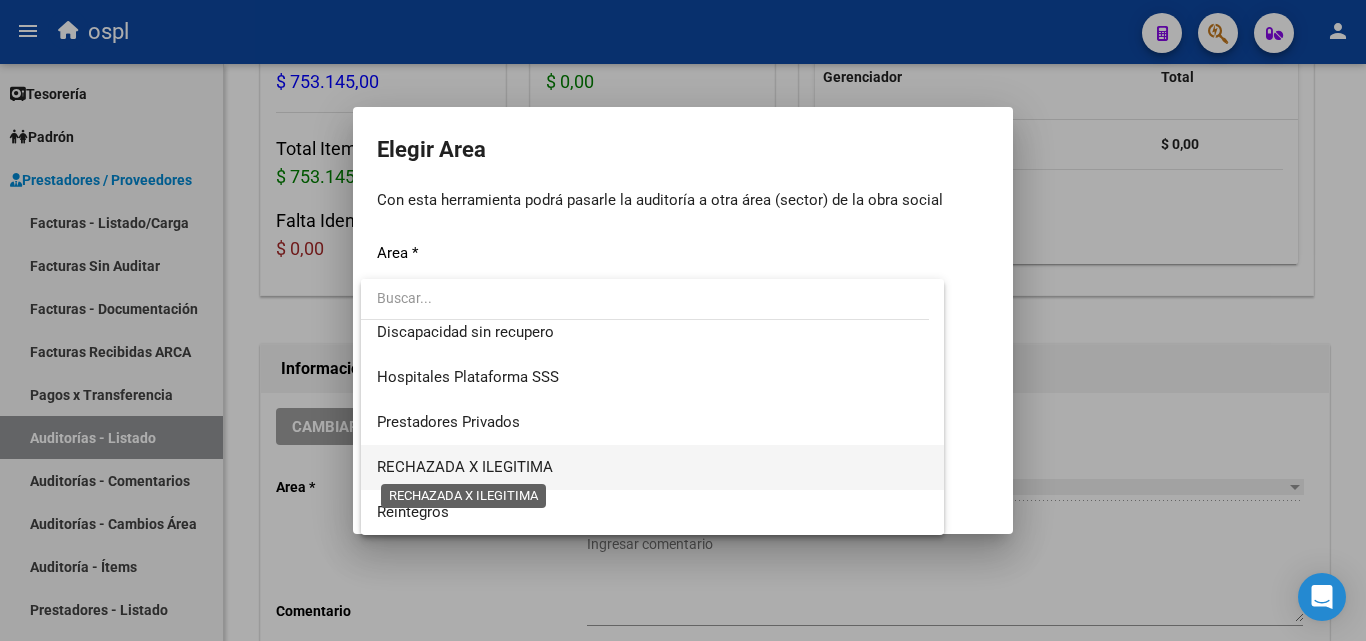 click on "RECHAZADA X ILEGITIMA" at bounding box center [465, 467] 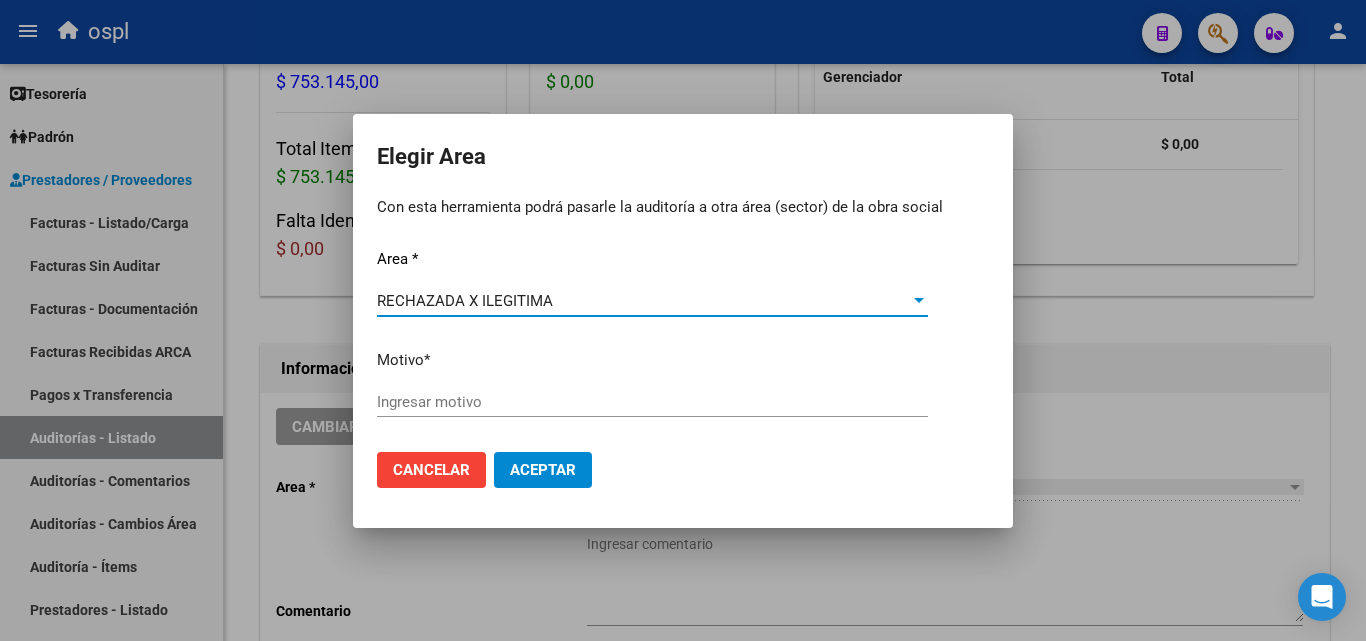 click on "Ingresar motivo" 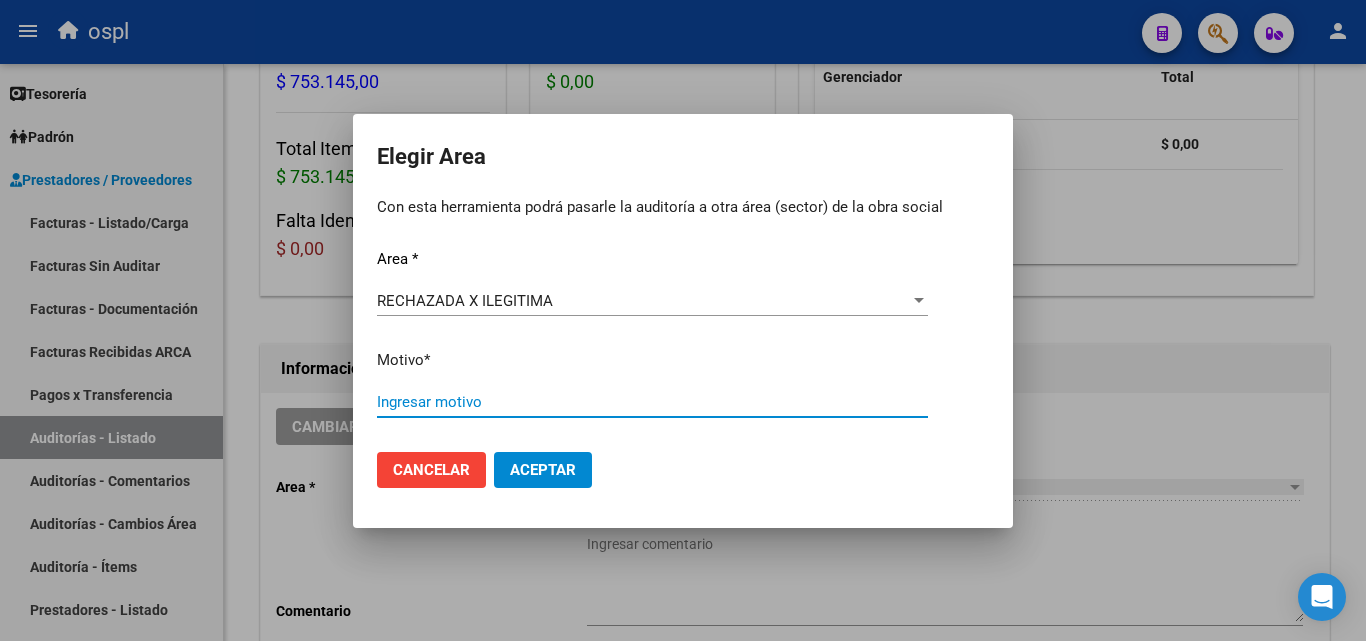 click on "Ingresar motivo" at bounding box center [652, 402] 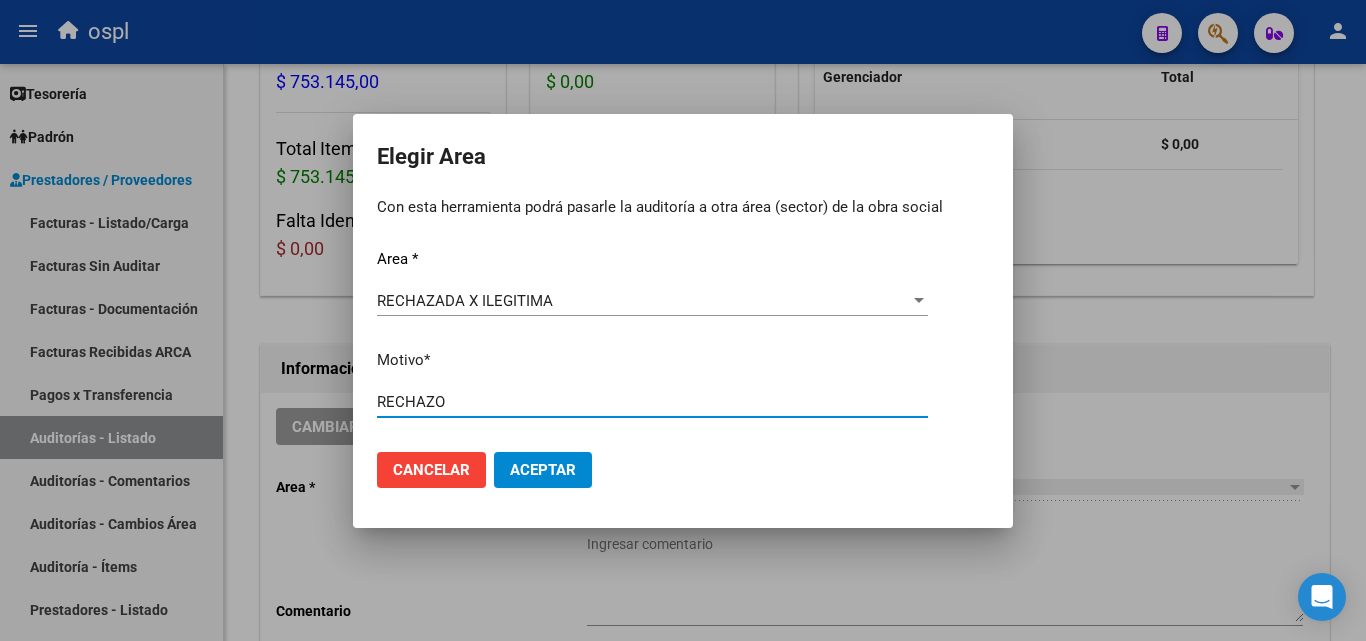 type on "RECHAZO" 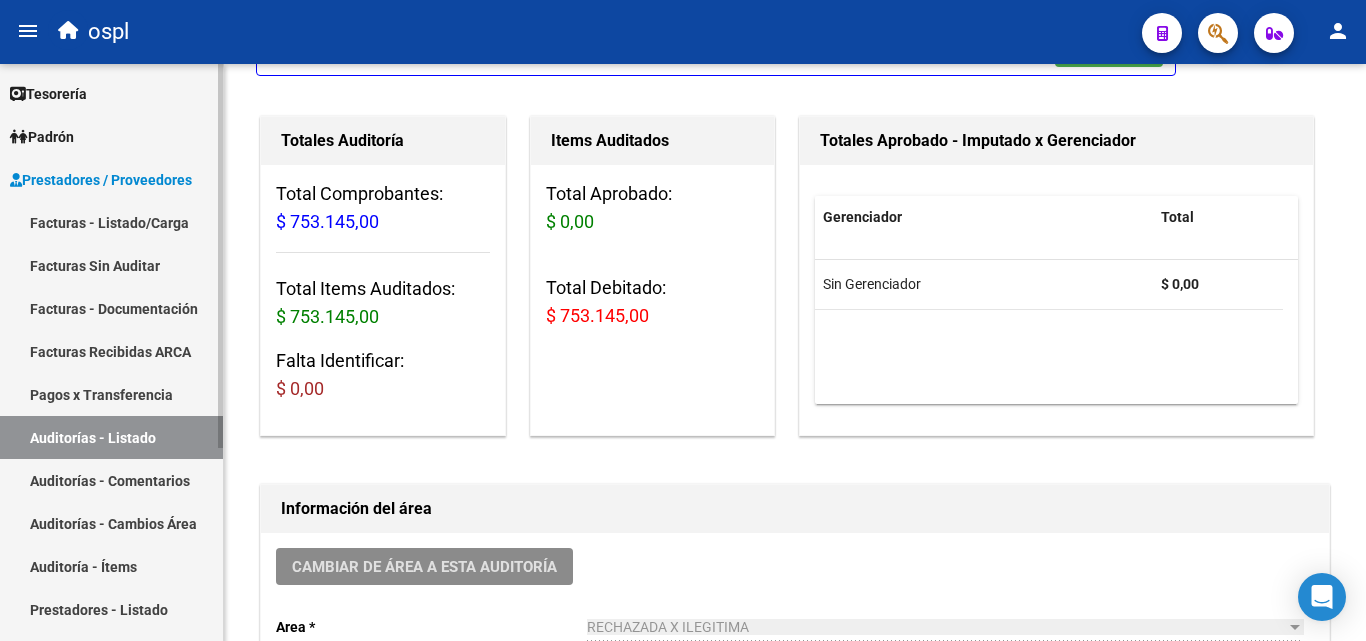 scroll, scrollTop: 0, scrollLeft: 0, axis: both 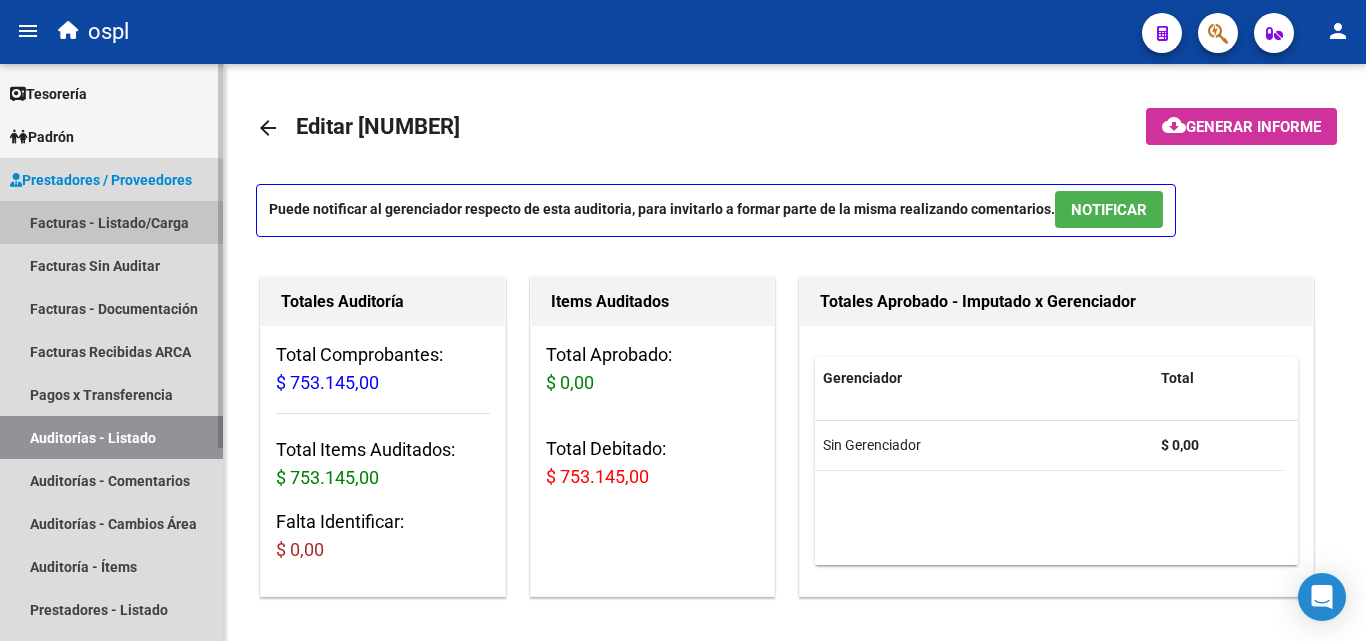 click on "Facturas - Listado/Carga" at bounding box center [111, 222] 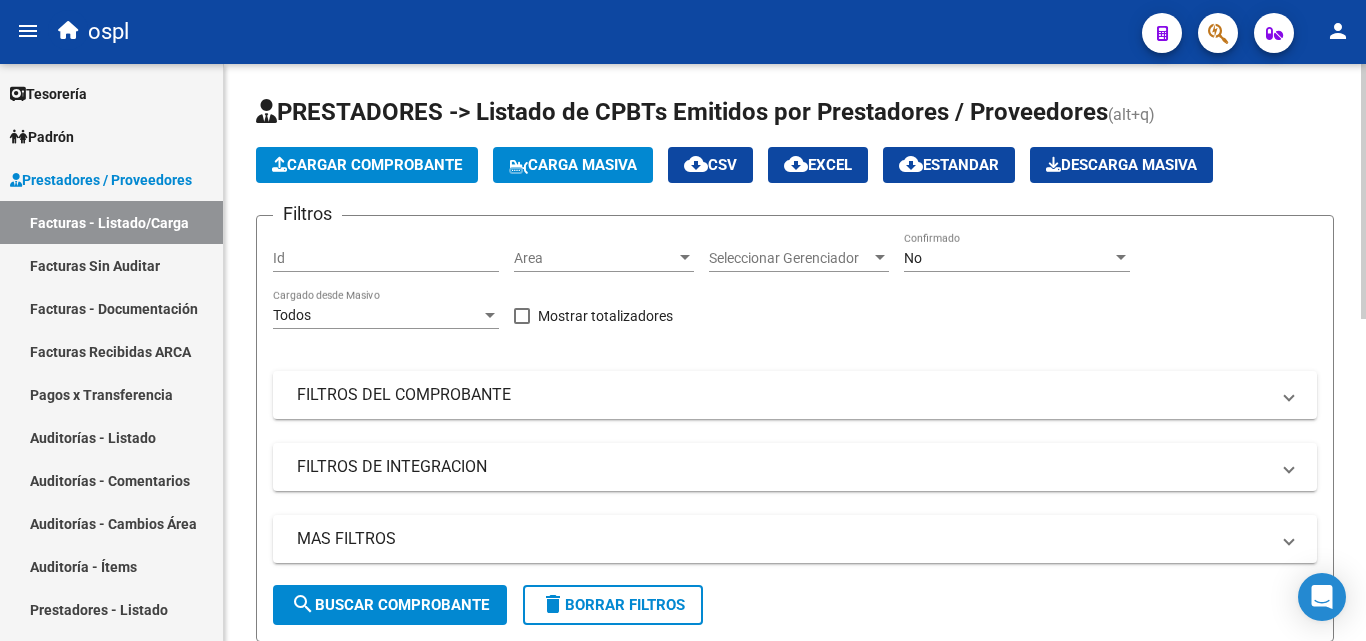 click on "Area Area" 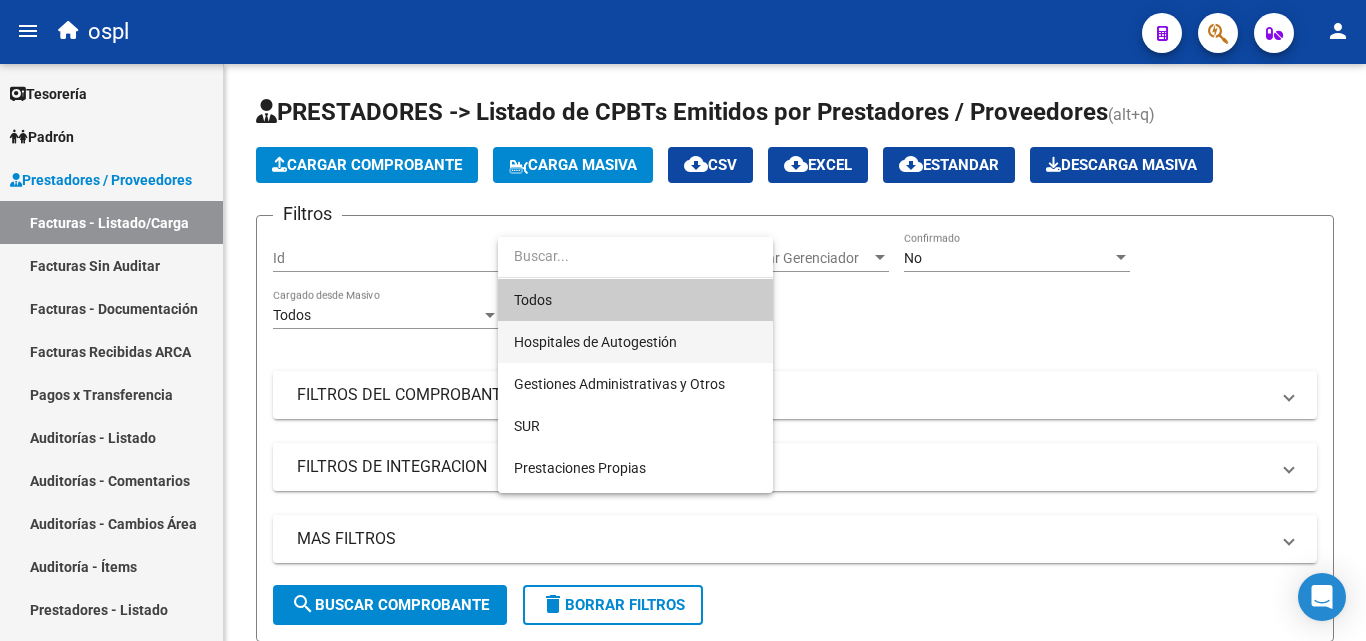 click on "Hospitales de Autogestión" at bounding box center (635, 342) 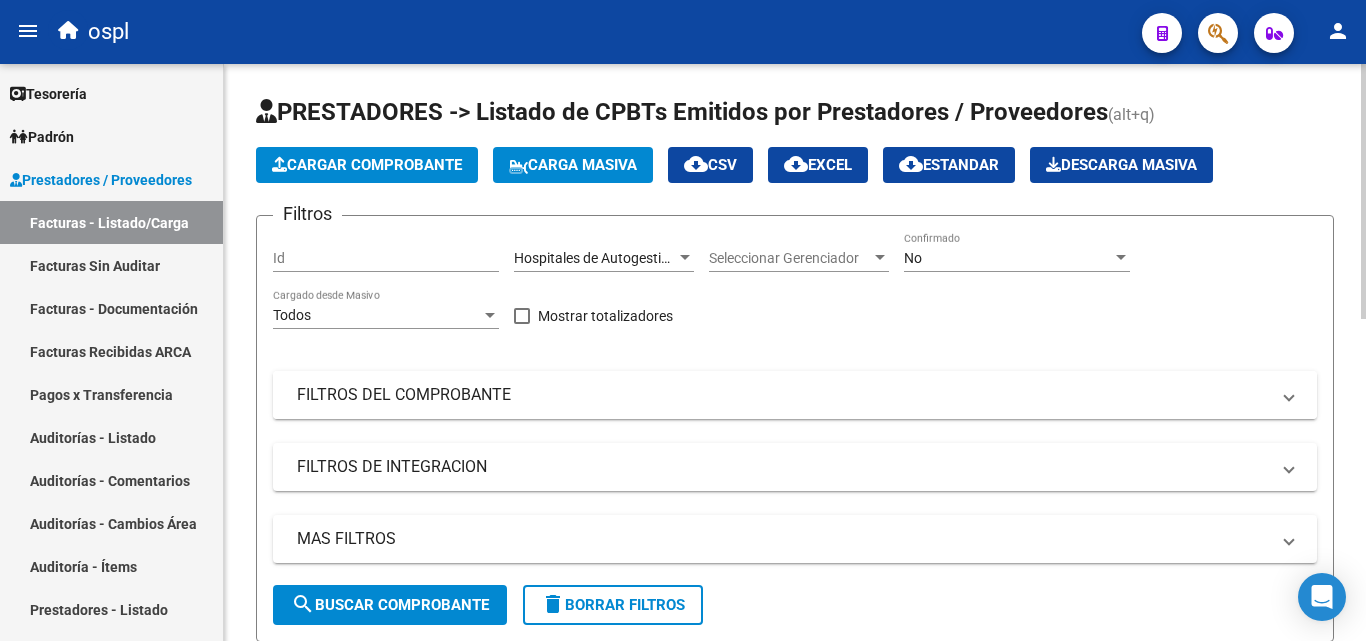 click on "FILTROS DEL COMPROBANTE" at bounding box center (795, 395) 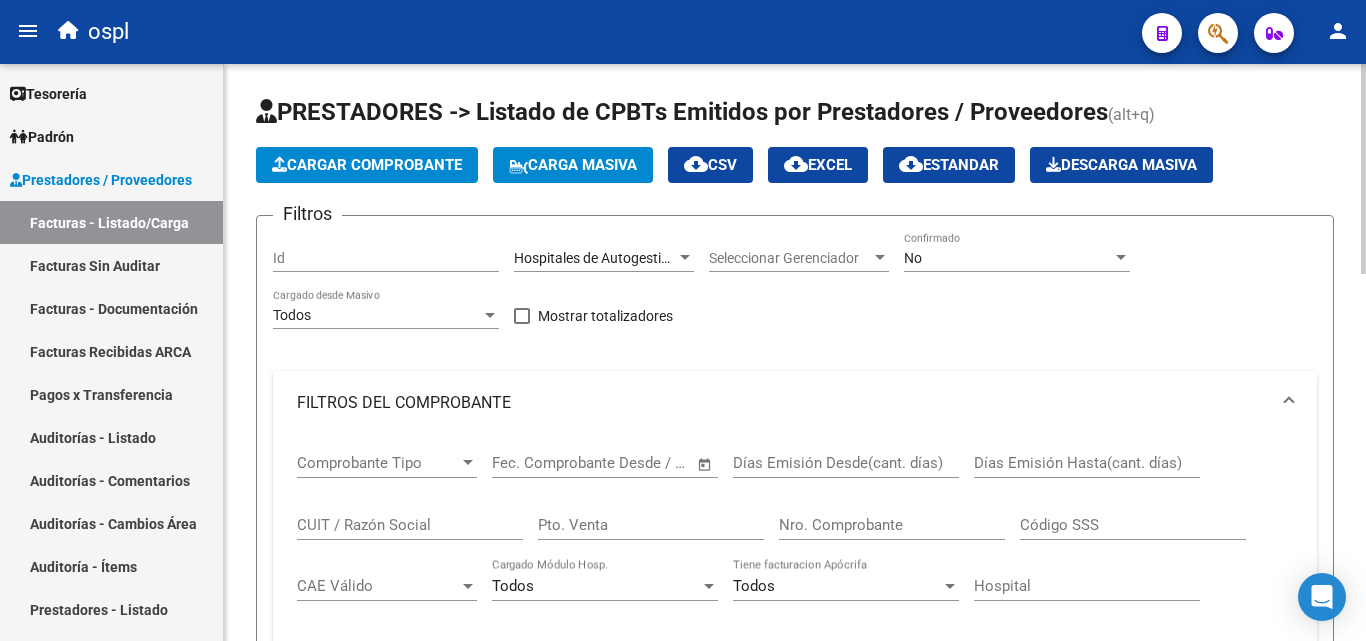 click 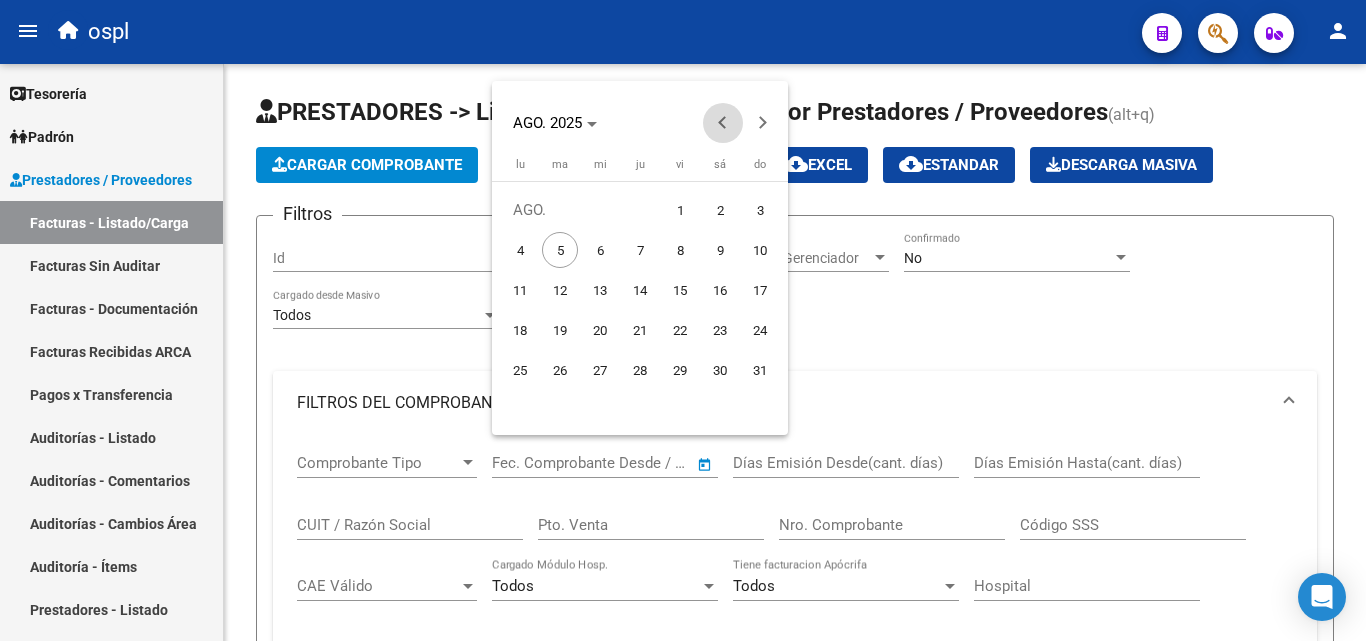 click at bounding box center (723, 123) 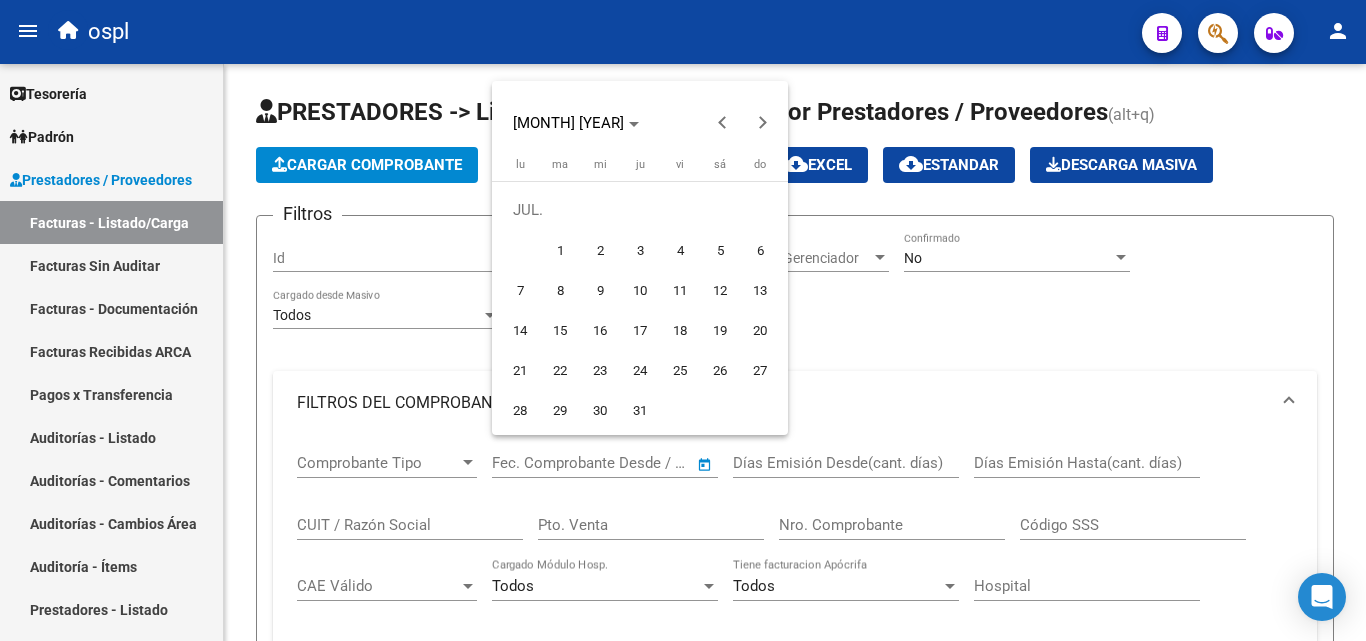click on "1" at bounding box center [560, 250] 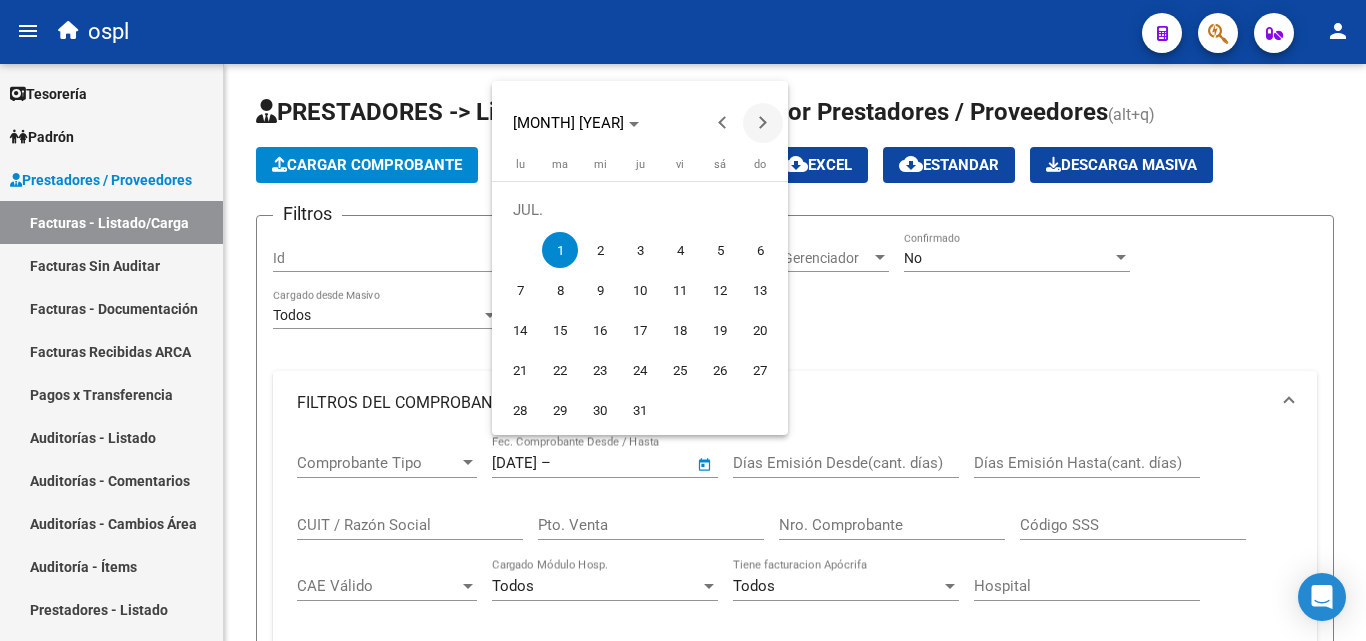 click at bounding box center (763, 123) 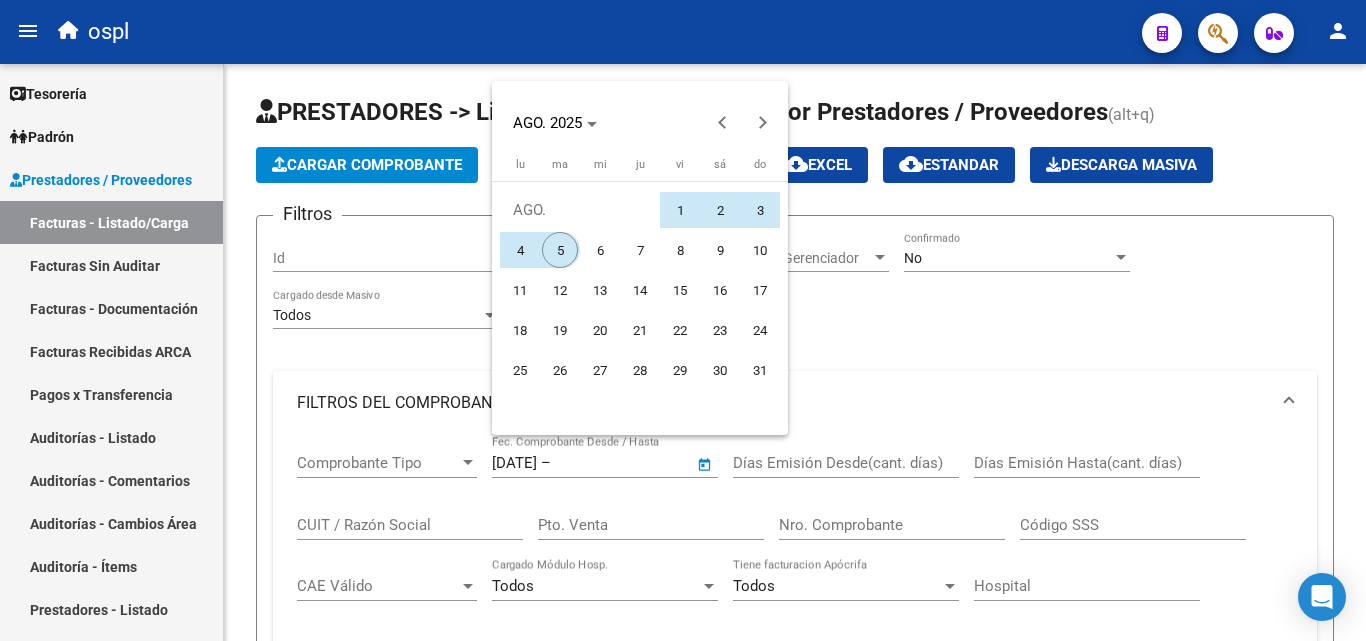 click on "5" at bounding box center [560, 250] 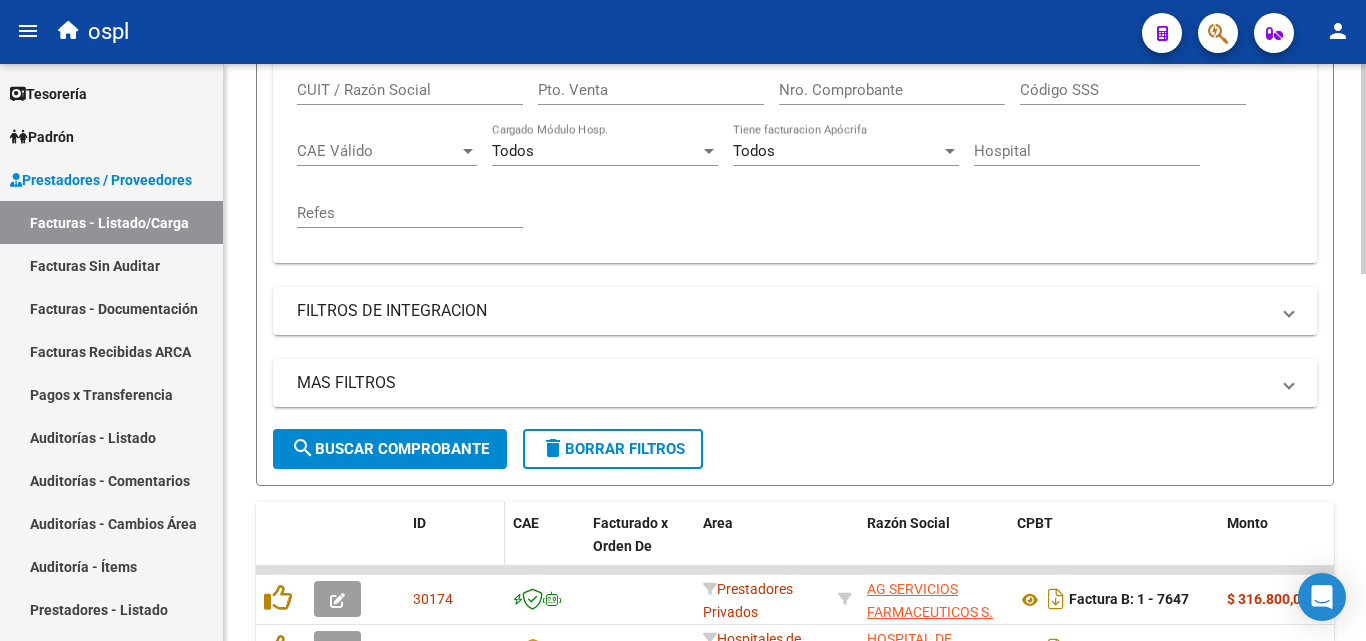 scroll, scrollTop: 500, scrollLeft: 0, axis: vertical 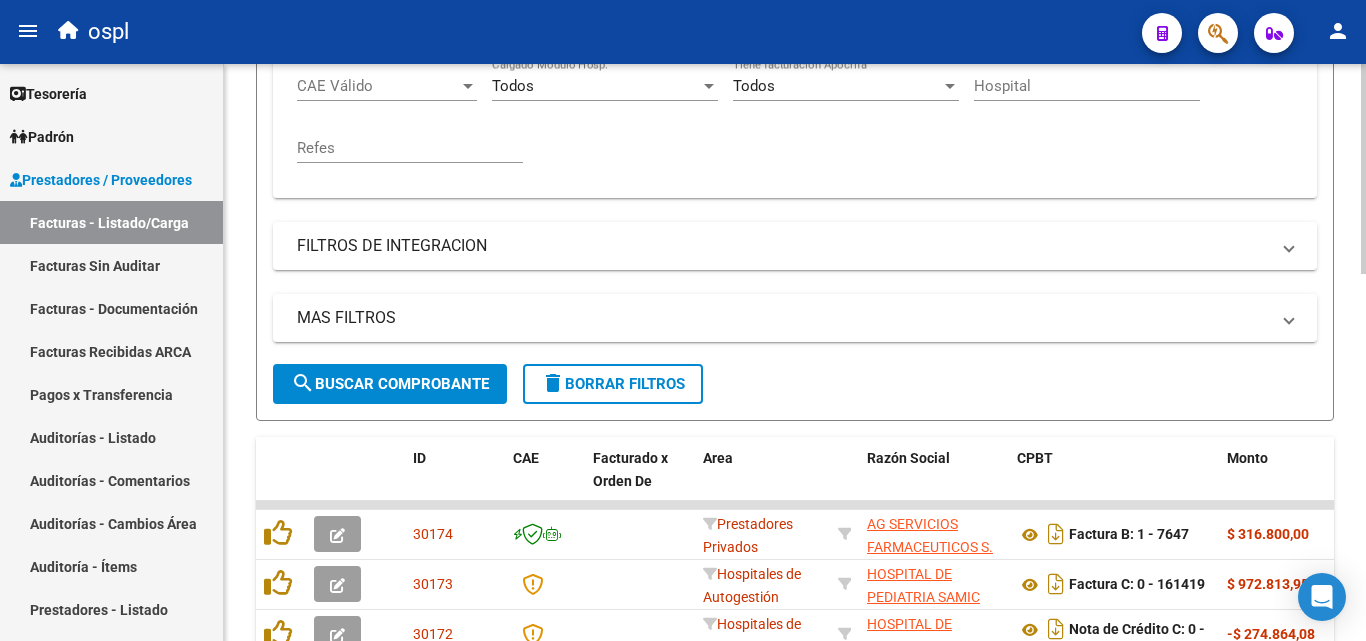 click on "search  Buscar Comprobante" 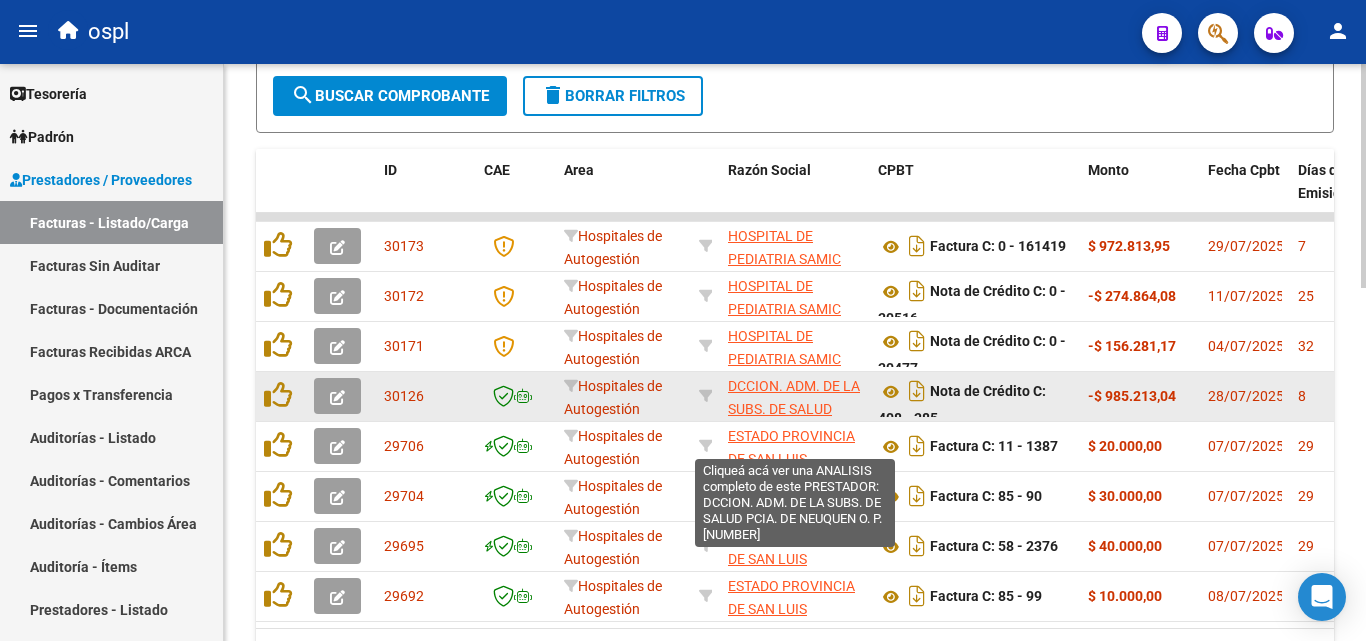 scroll, scrollTop: 800, scrollLeft: 0, axis: vertical 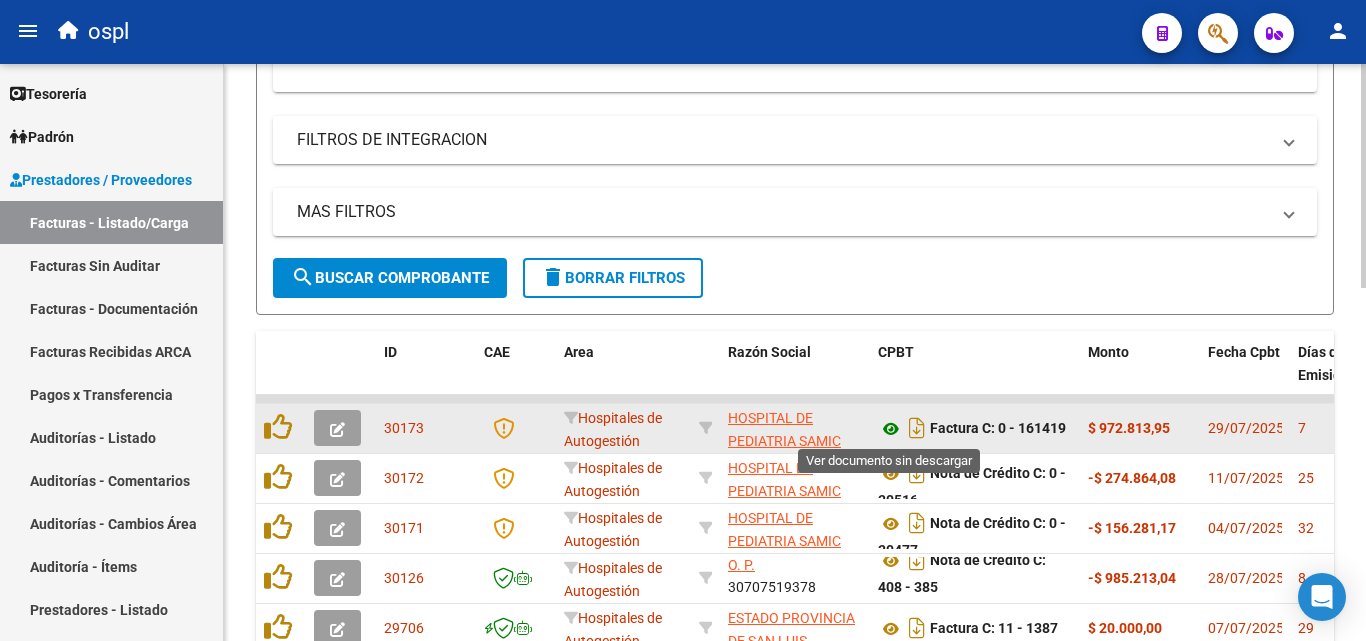 click 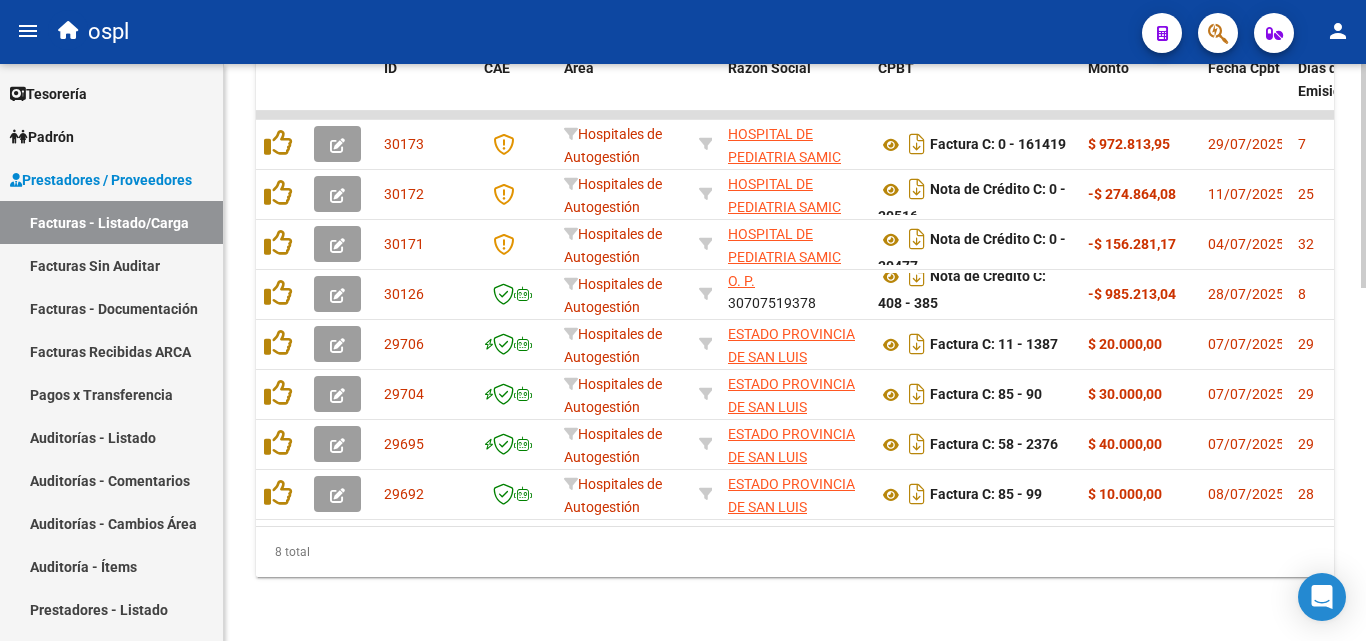 scroll, scrollTop: 906, scrollLeft: 0, axis: vertical 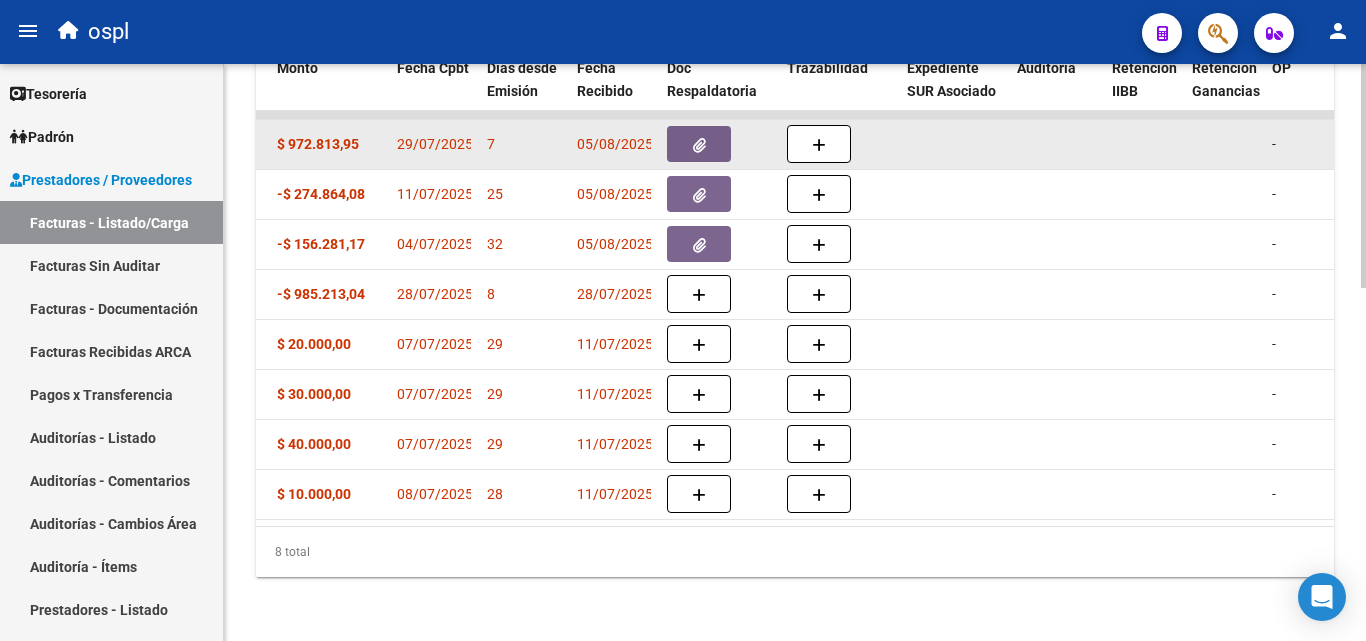 click 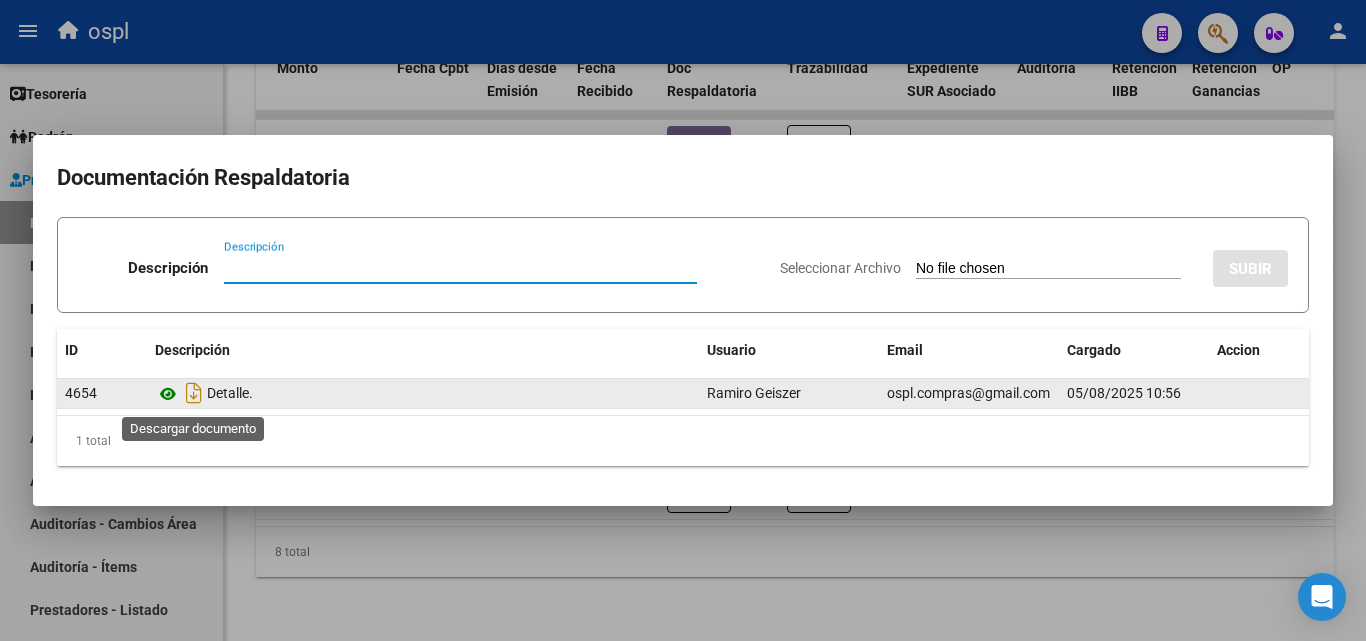 click 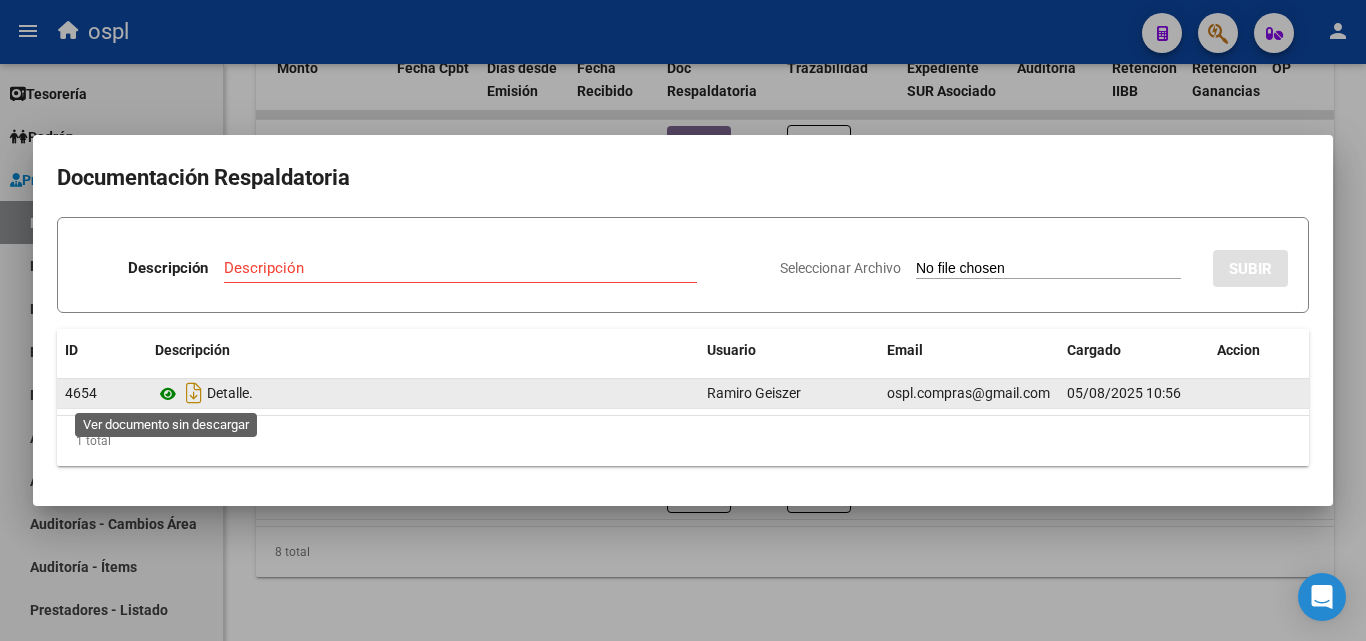 click 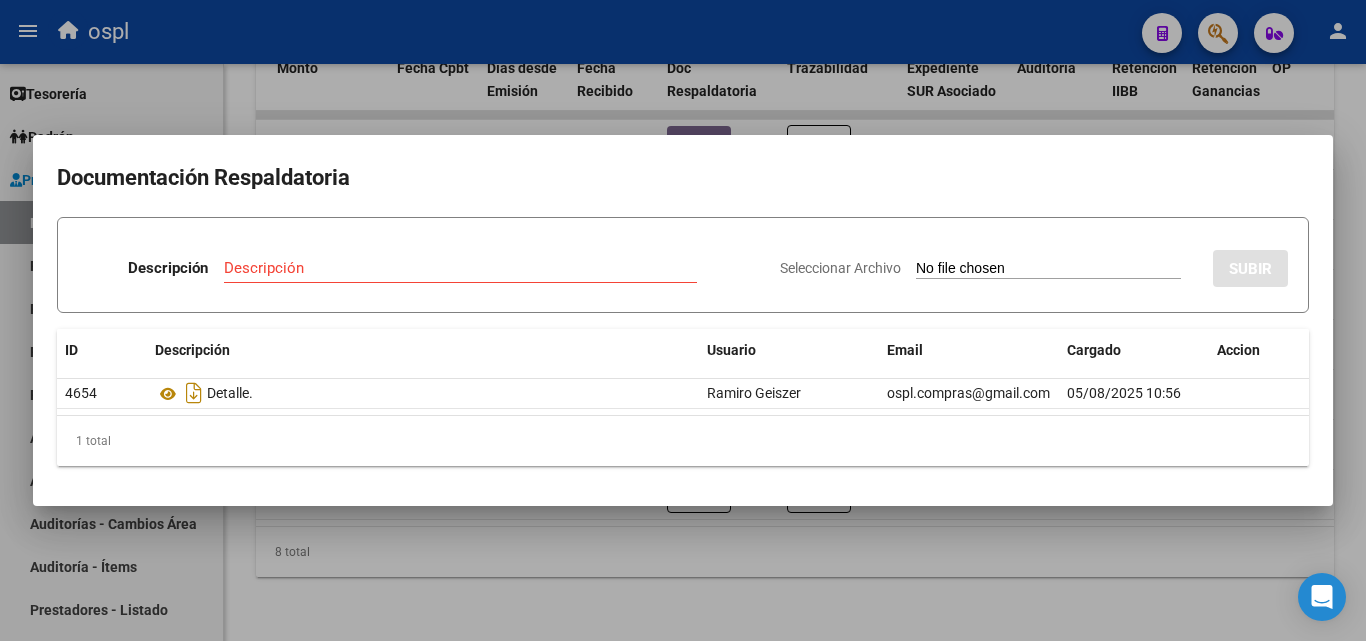 click at bounding box center [683, 320] 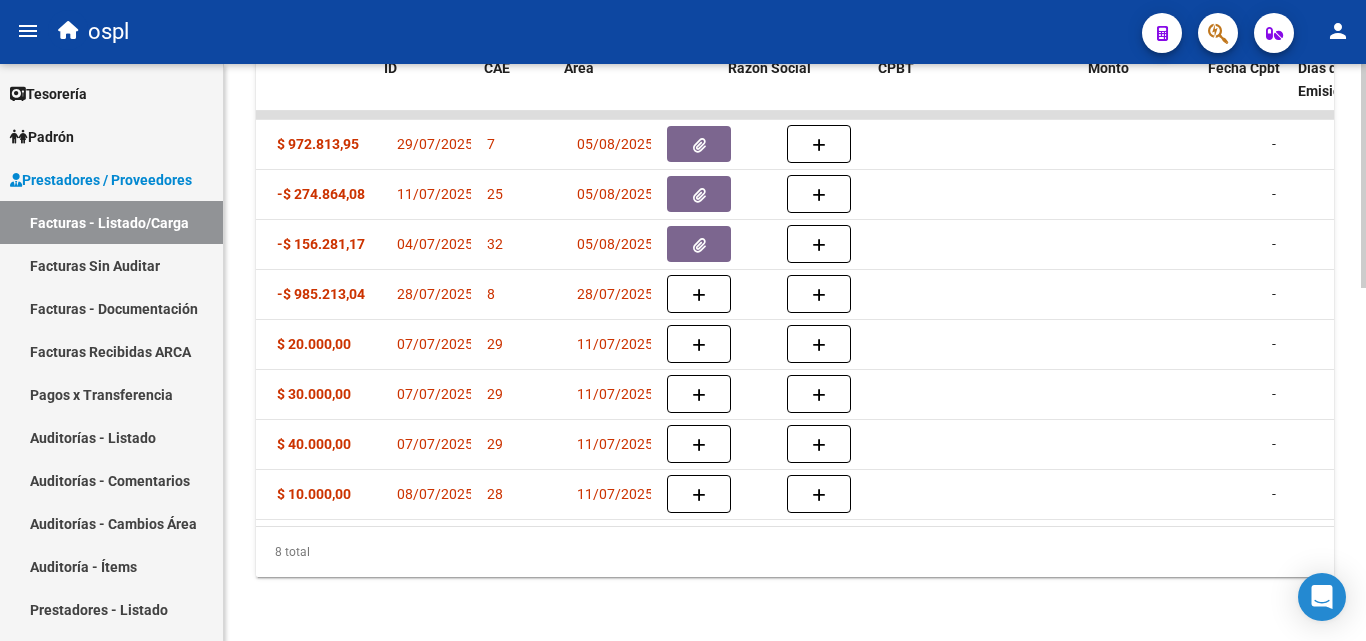 scroll, scrollTop: 0, scrollLeft: 0, axis: both 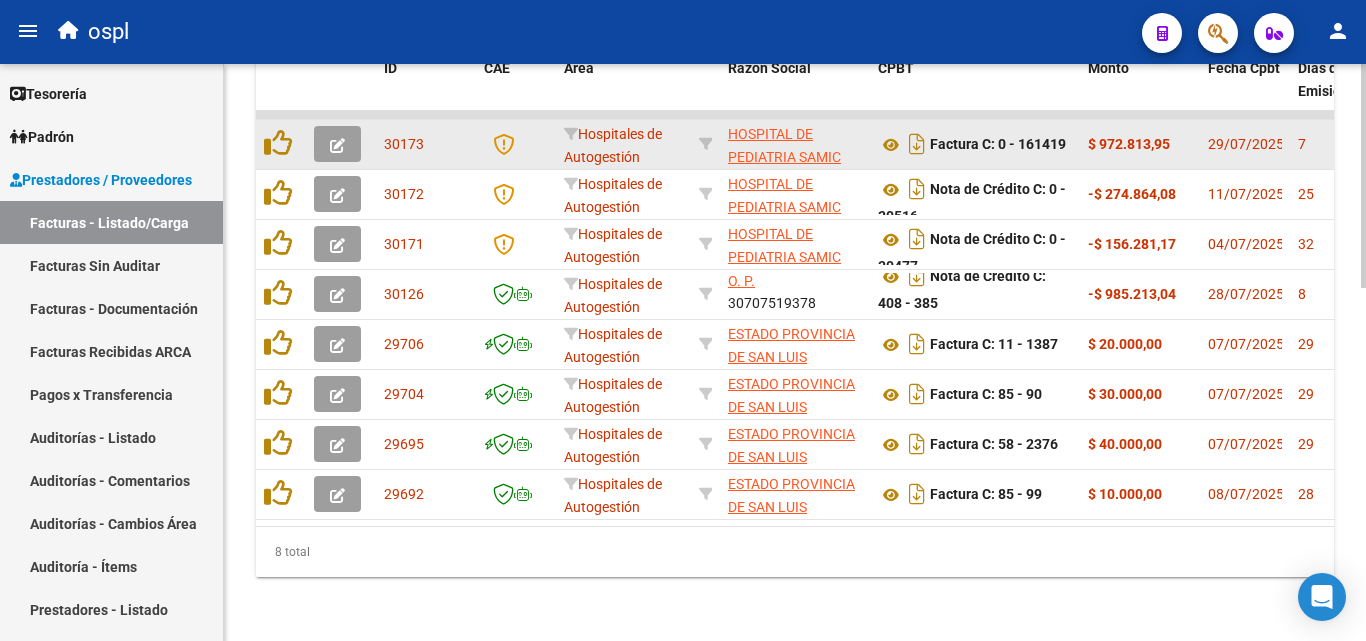click 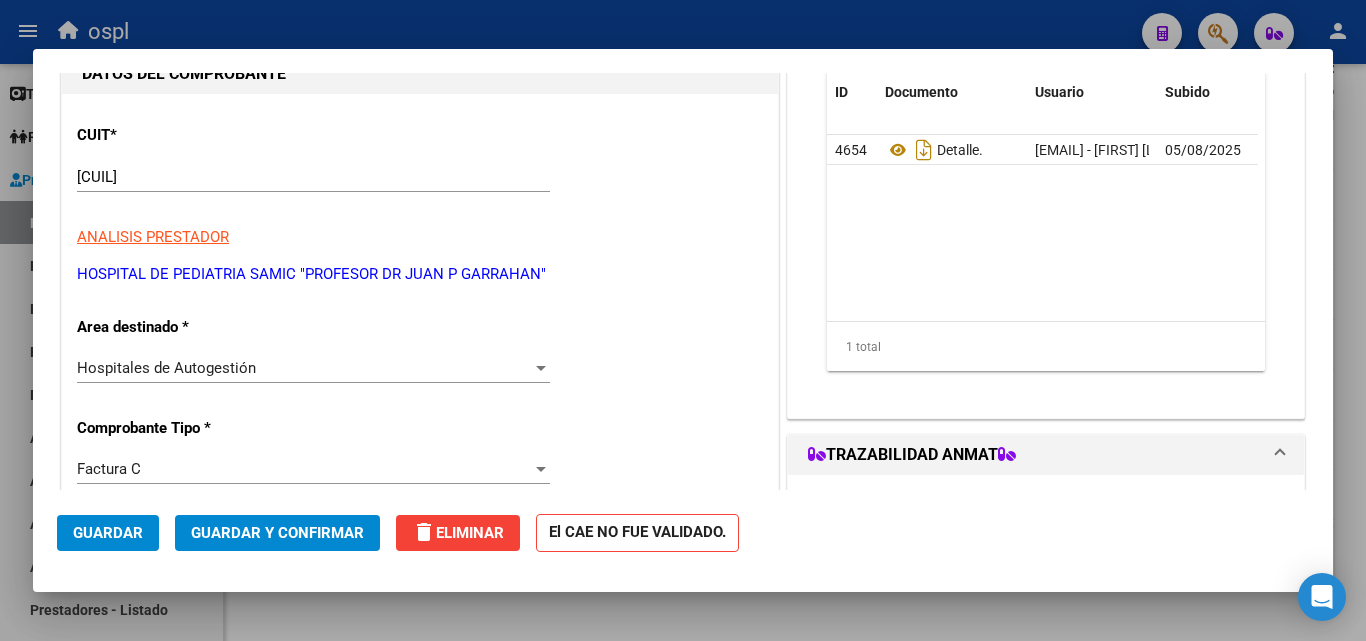 scroll, scrollTop: 200, scrollLeft: 0, axis: vertical 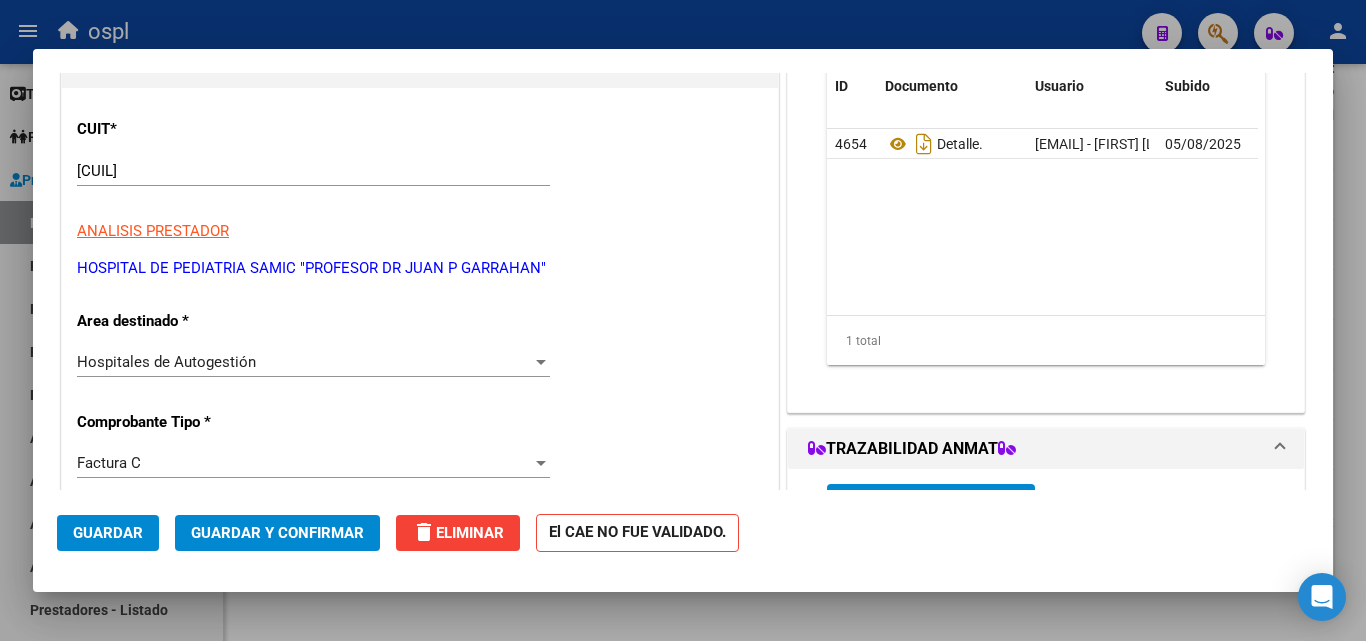 click at bounding box center [541, 362] 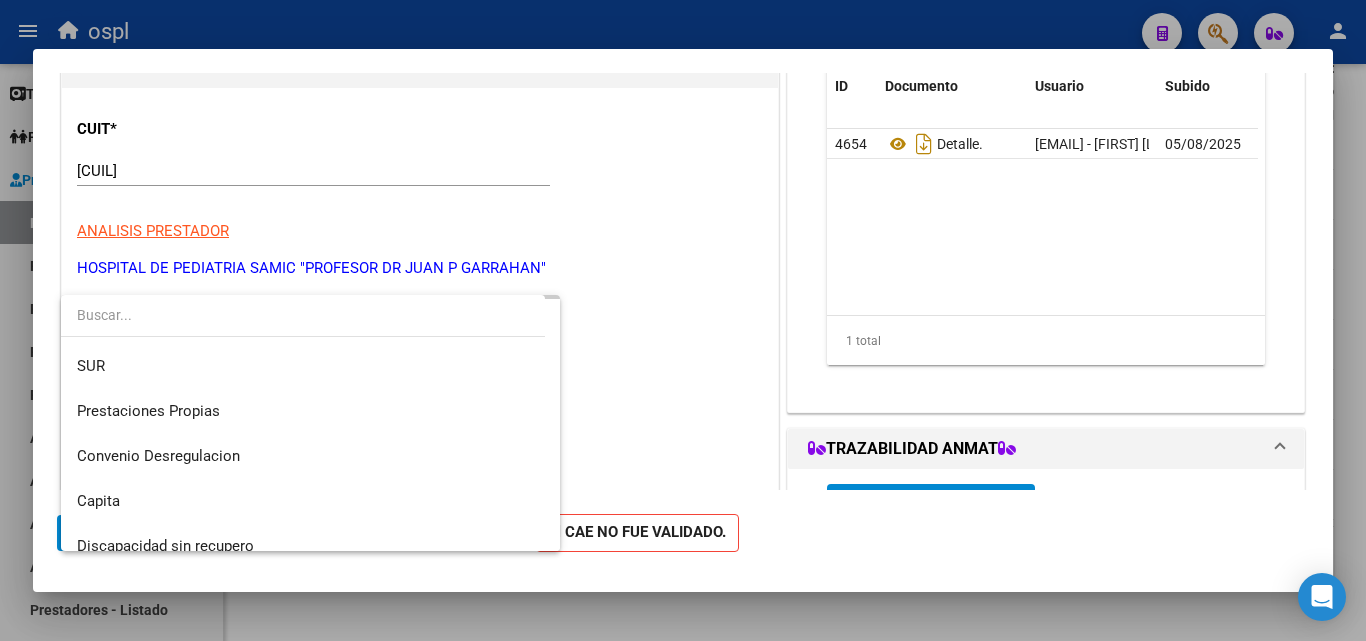 scroll, scrollTop: 284, scrollLeft: 0, axis: vertical 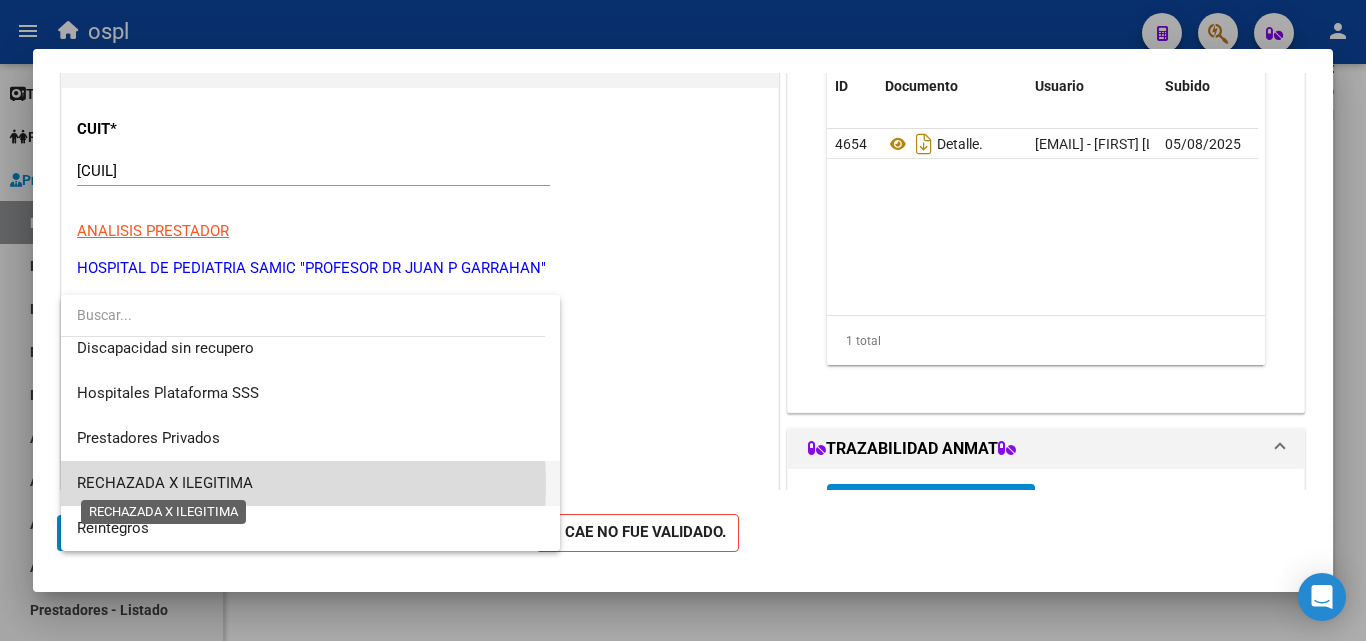 click on "RECHAZADA X ILEGITIMA" at bounding box center (165, 483) 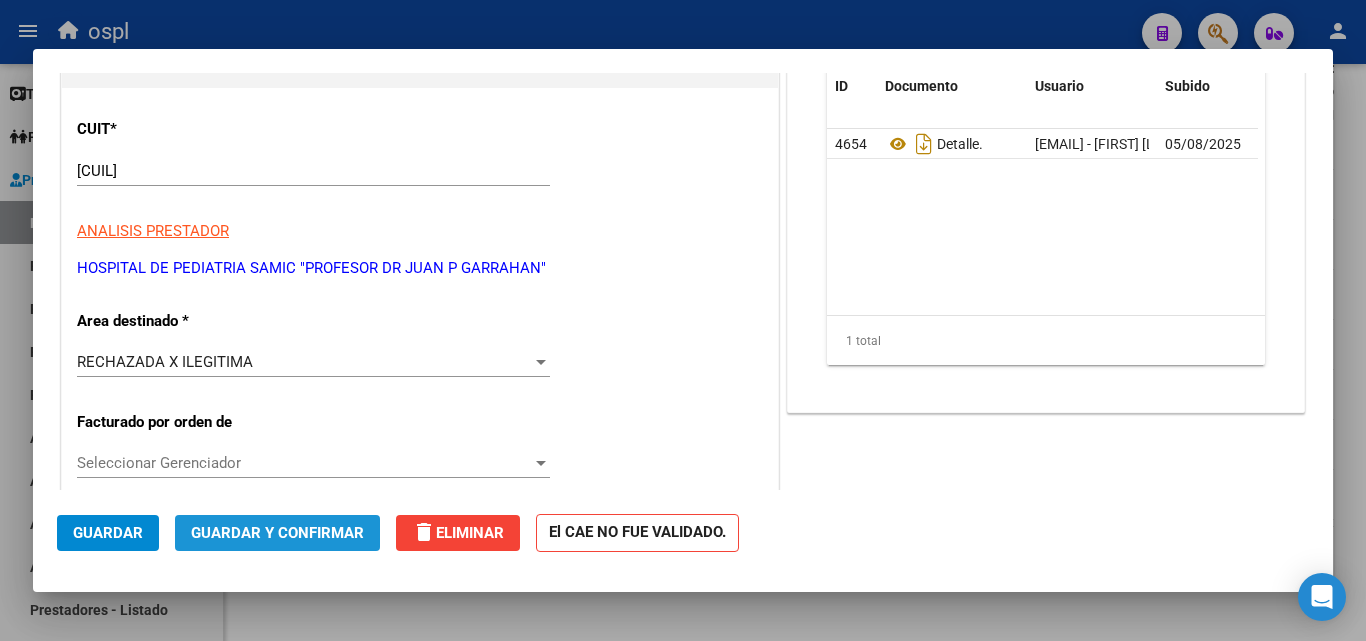 click on "Guardar y Confirmar" 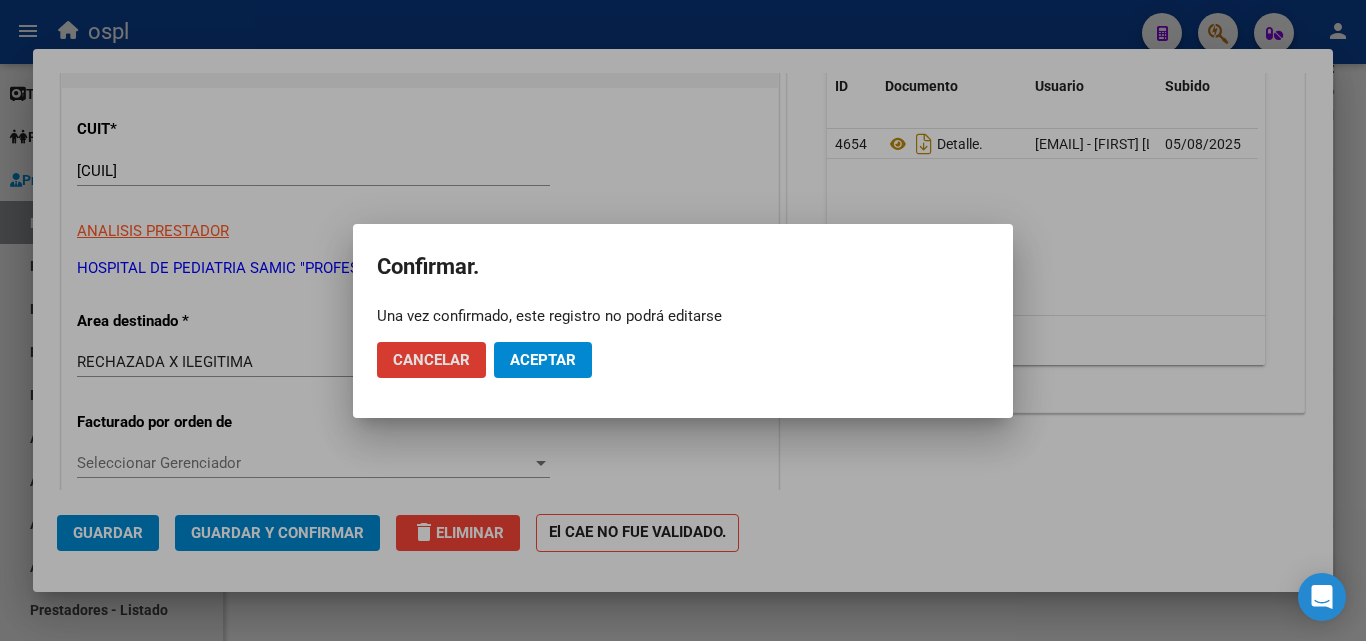 click on "Aceptar" 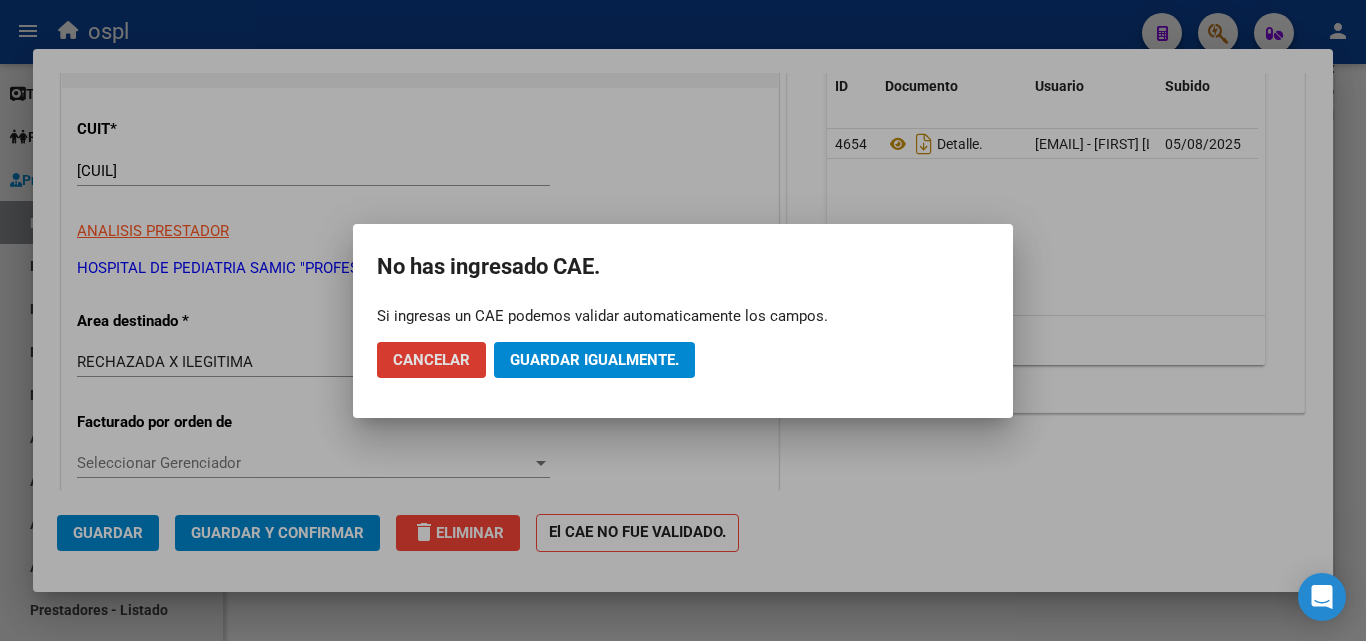 click on "Guardar igualmente." 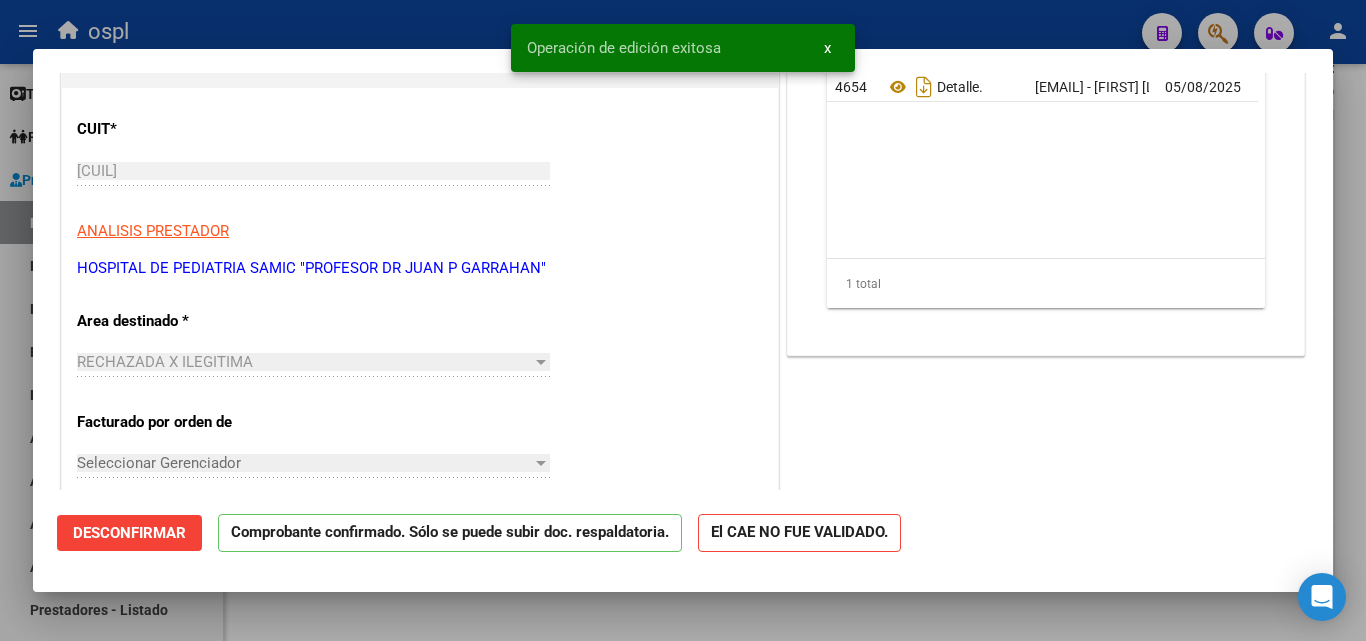 click at bounding box center (683, 320) 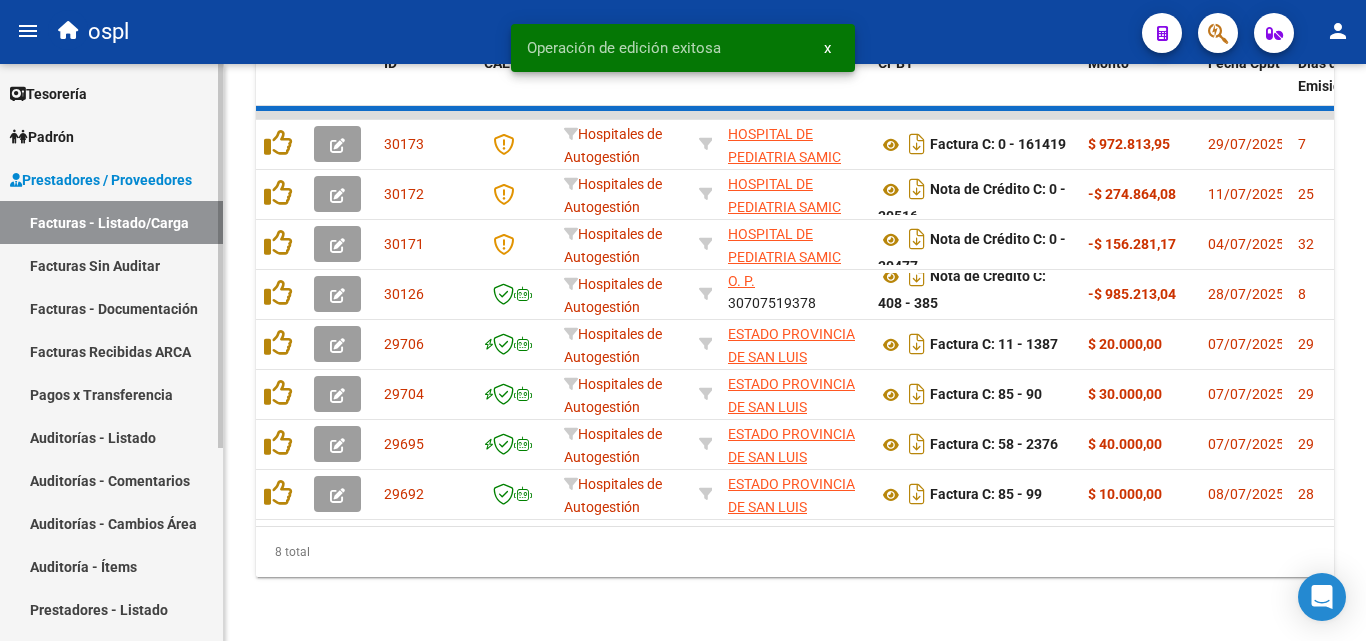 click on "Facturas Sin Auditar" at bounding box center [111, 265] 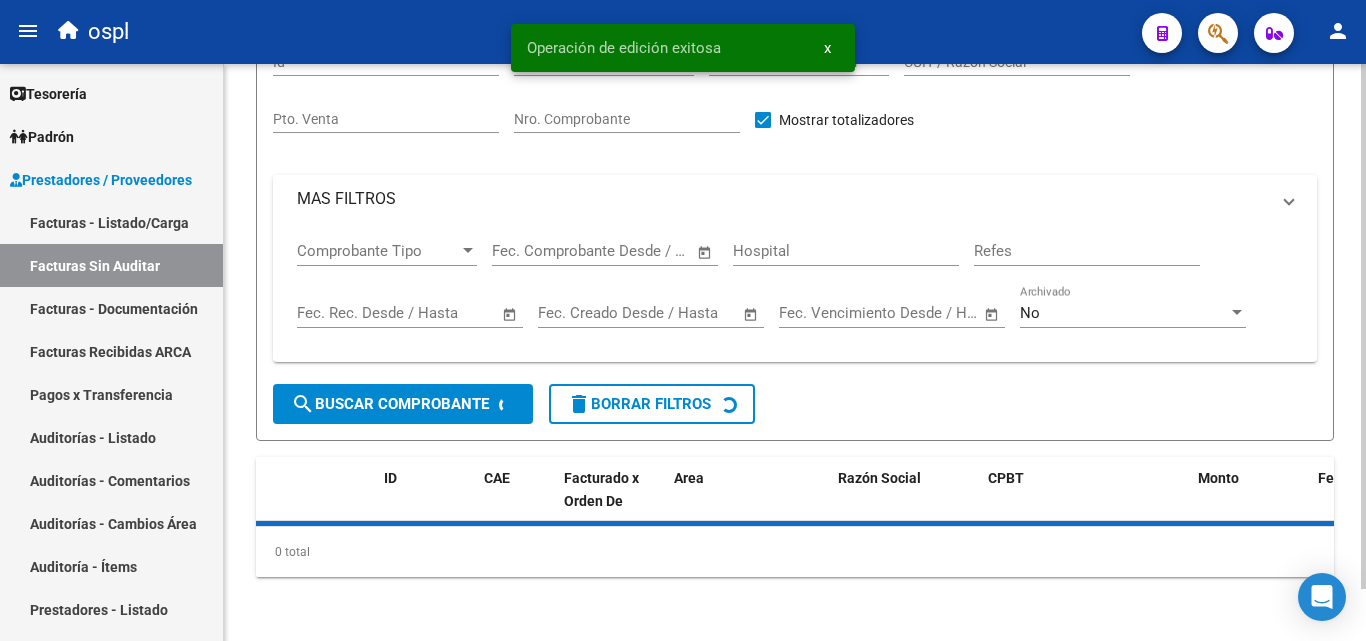 scroll, scrollTop: 0, scrollLeft: 0, axis: both 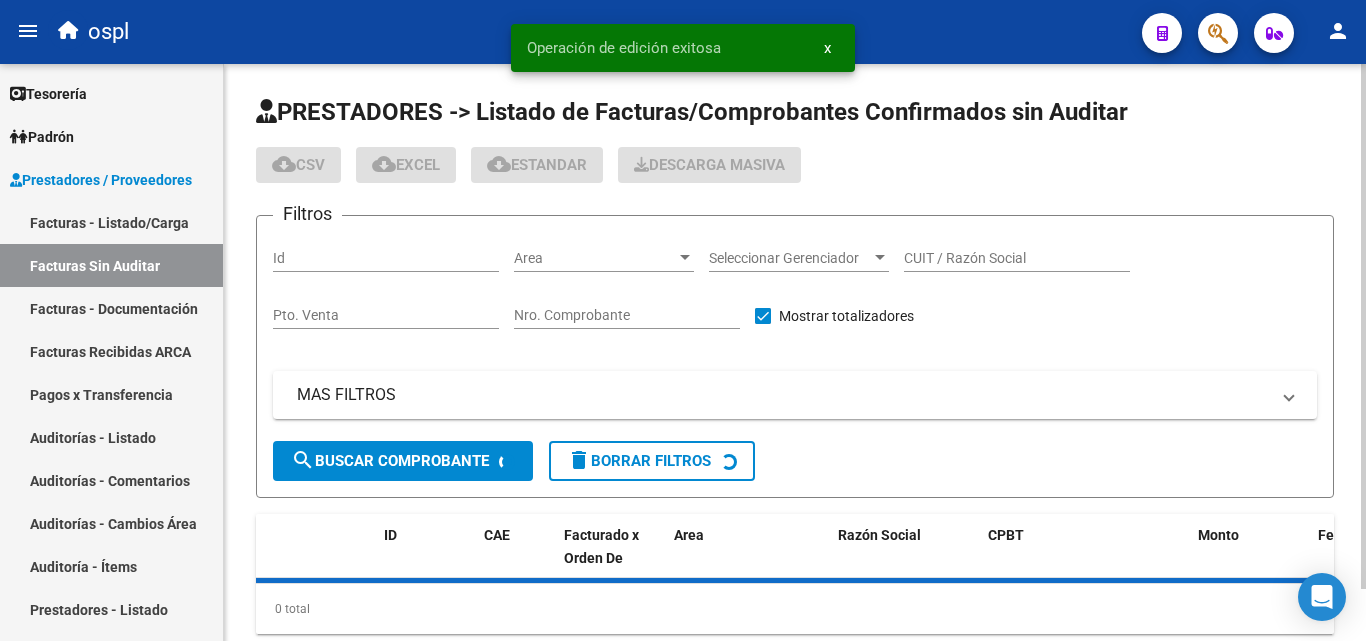 click on "Nro. Comprobante" at bounding box center [627, 315] 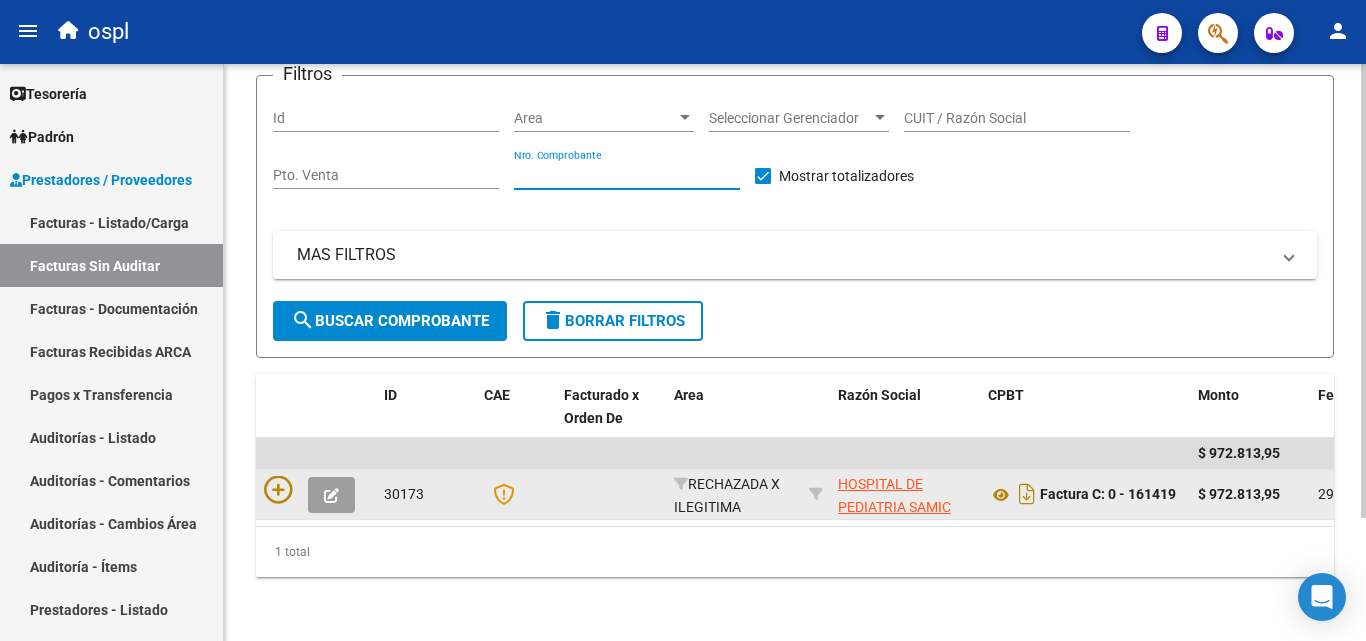scroll, scrollTop: 156, scrollLeft: 0, axis: vertical 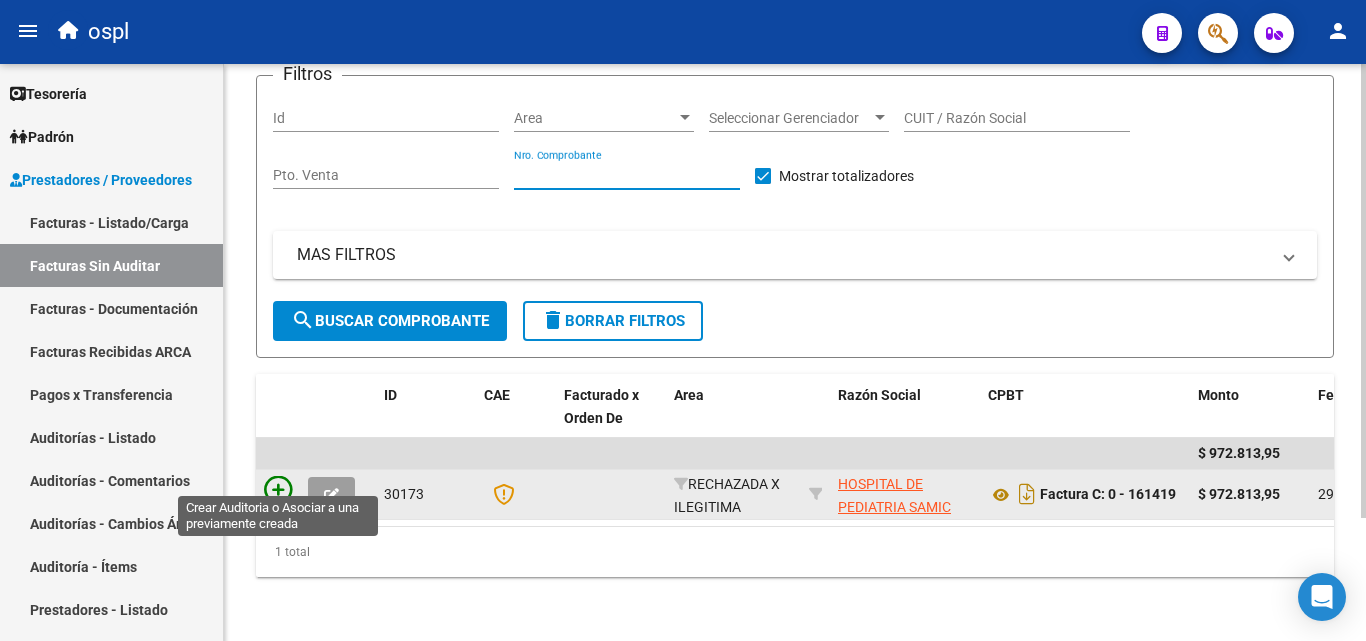 type on "[NUMBER]" 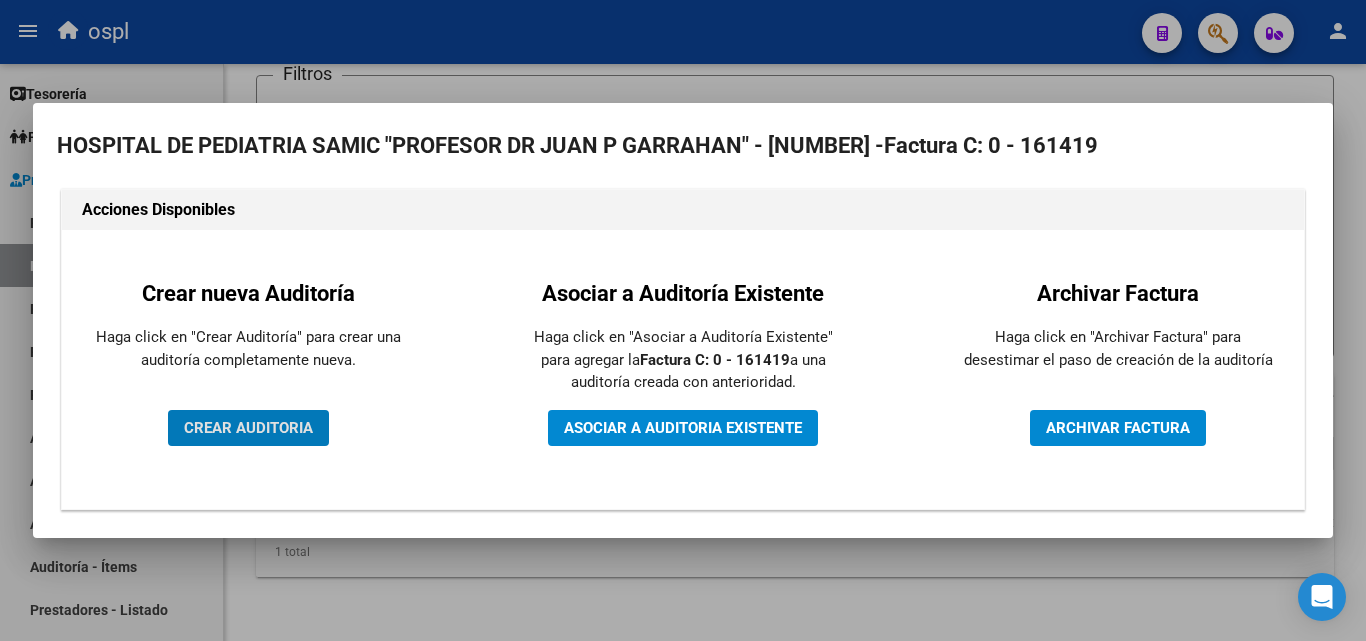 click on "CREAR AUDITORIA" at bounding box center [248, 428] 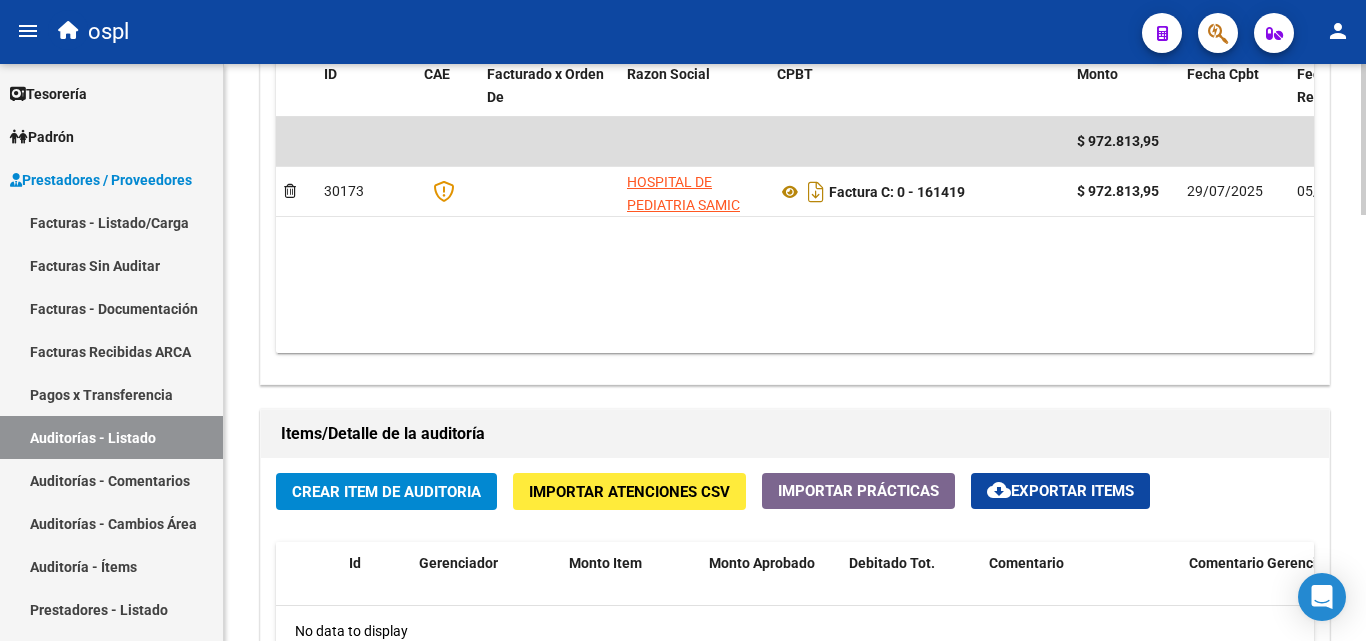 scroll, scrollTop: 1100, scrollLeft: 0, axis: vertical 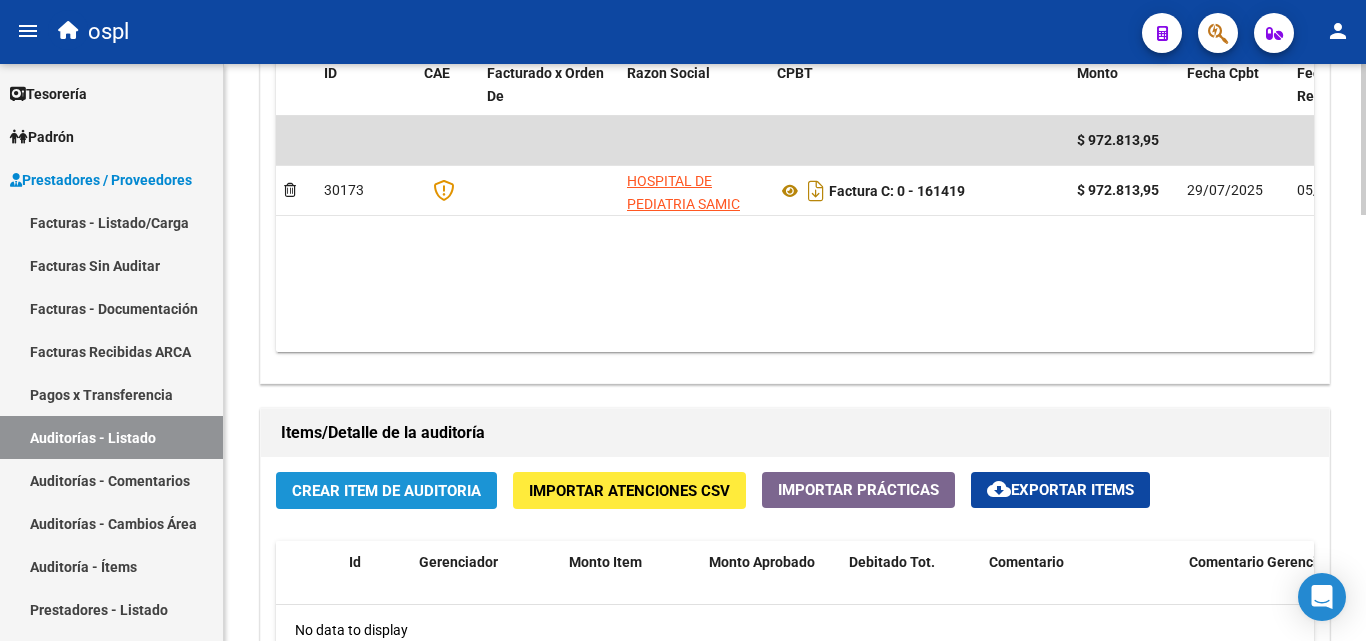 click on "Crear Item de Auditoria" 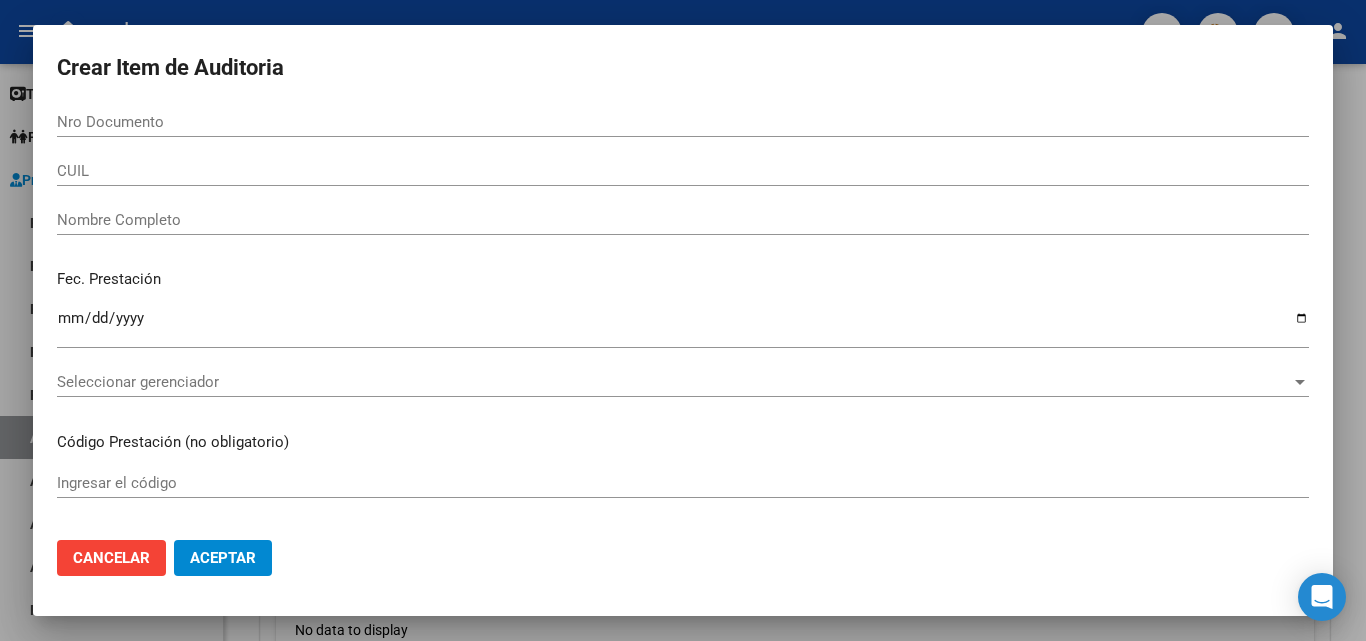 click on "Nombre Completo" at bounding box center [683, 220] 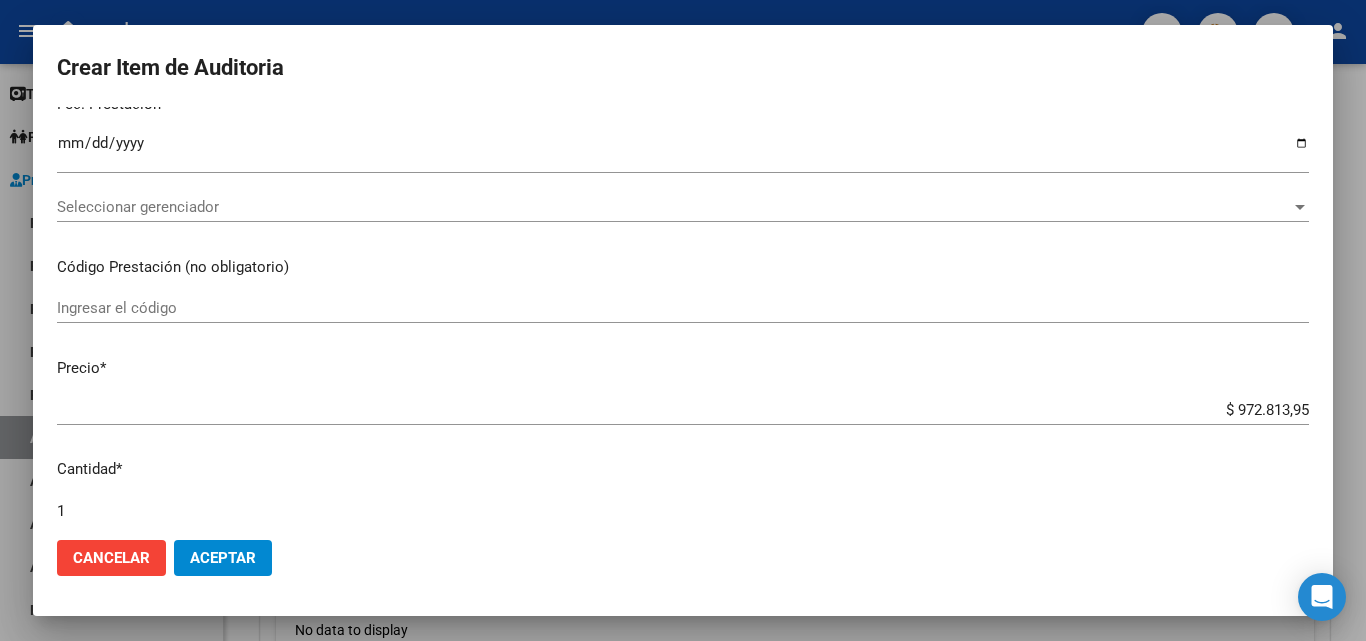 scroll, scrollTop: 500, scrollLeft: 0, axis: vertical 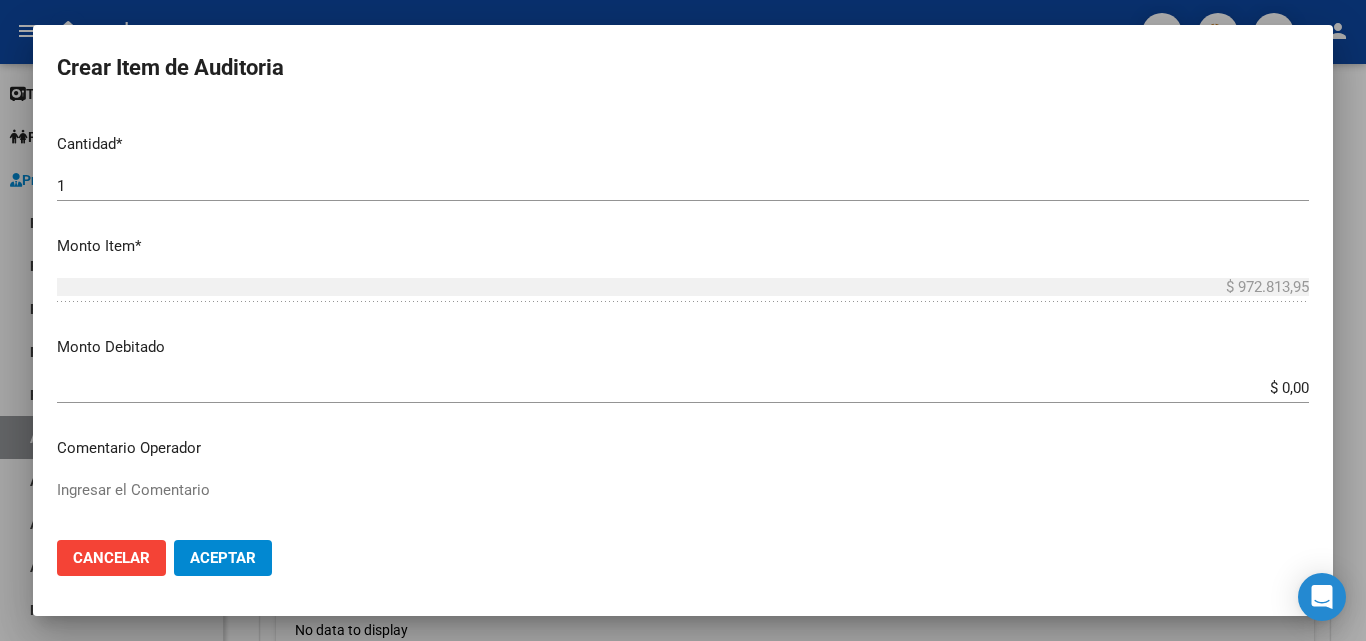 type on "TODOS" 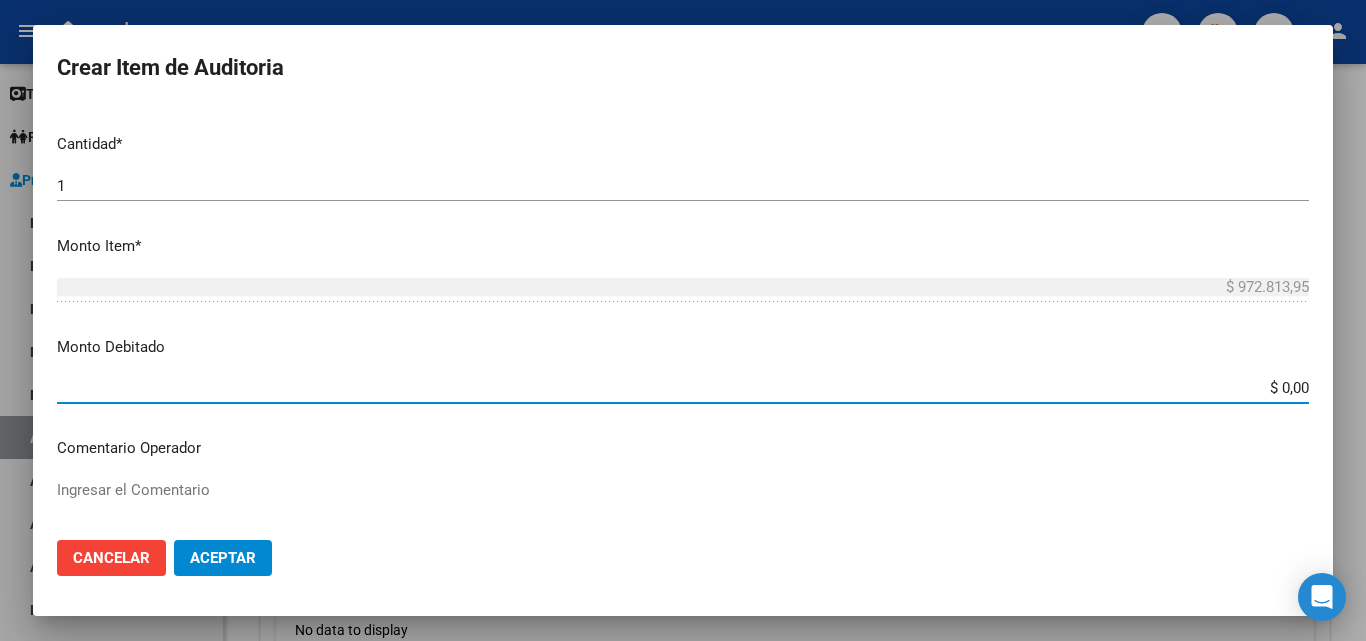 drag, startPoint x: 1280, startPoint y: 390, endPoint x: 1311, endPoint y: 389, distance: 31.016125 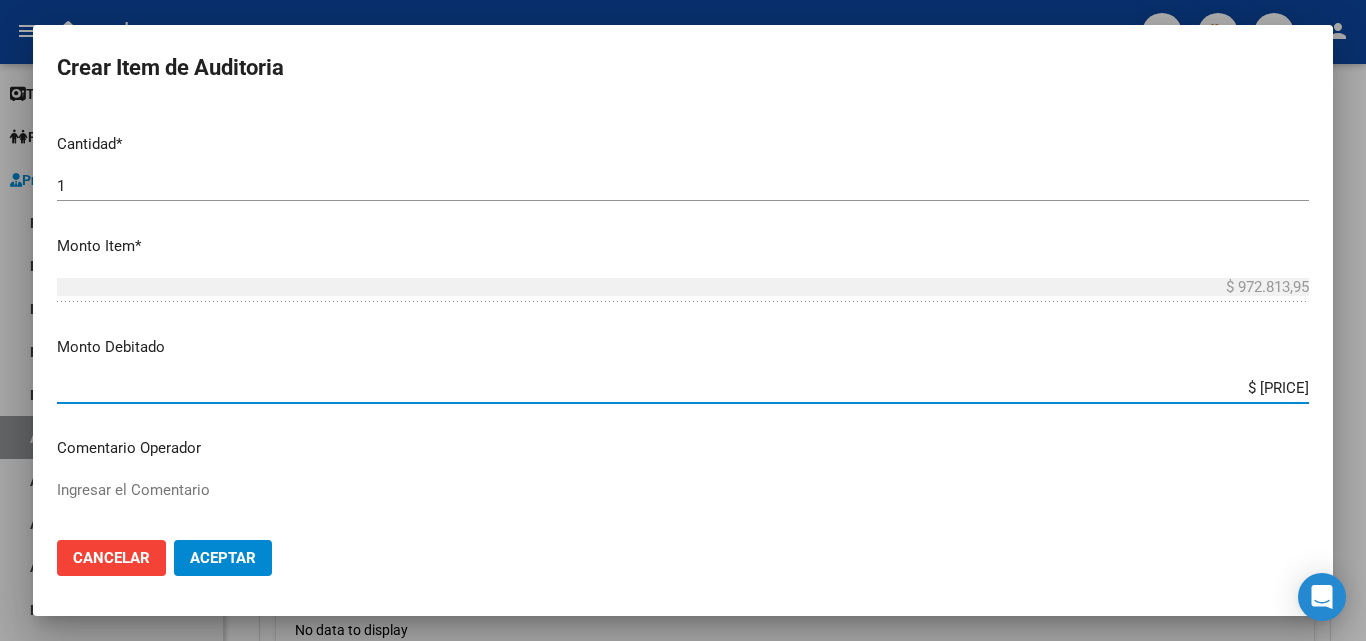 type on "$ 972.813,95" 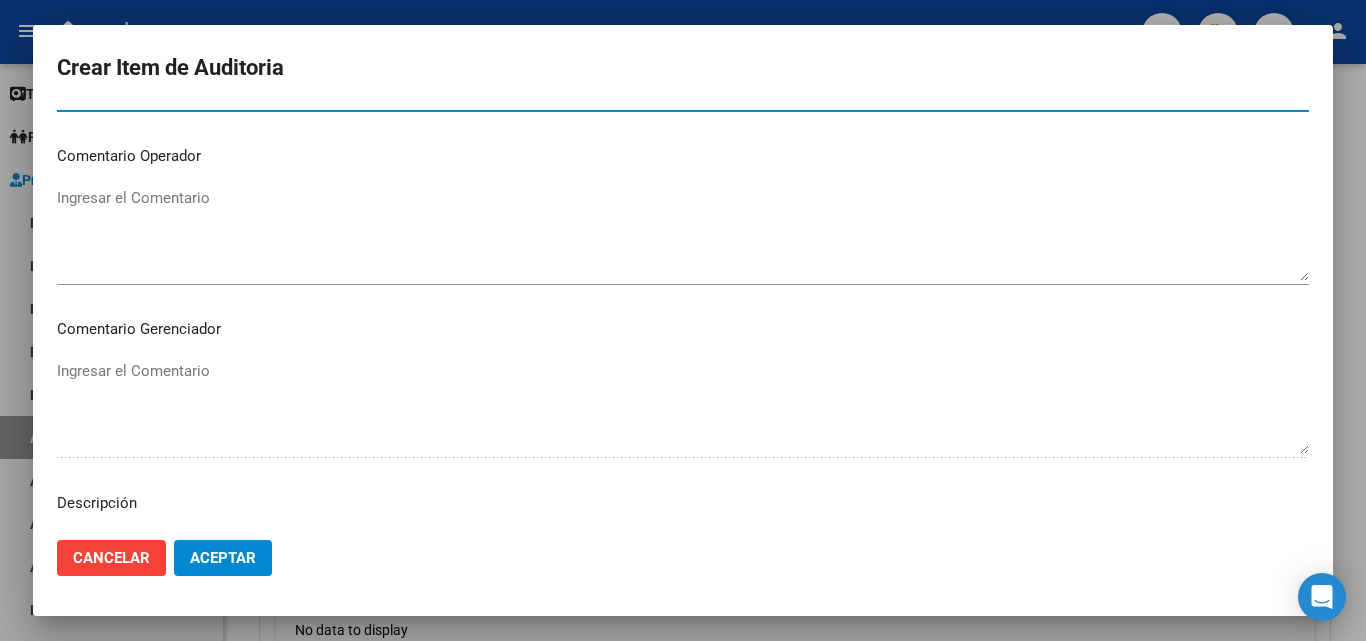 scroll, scrollTop: 800, scrollLeft: 0, axis: vertical 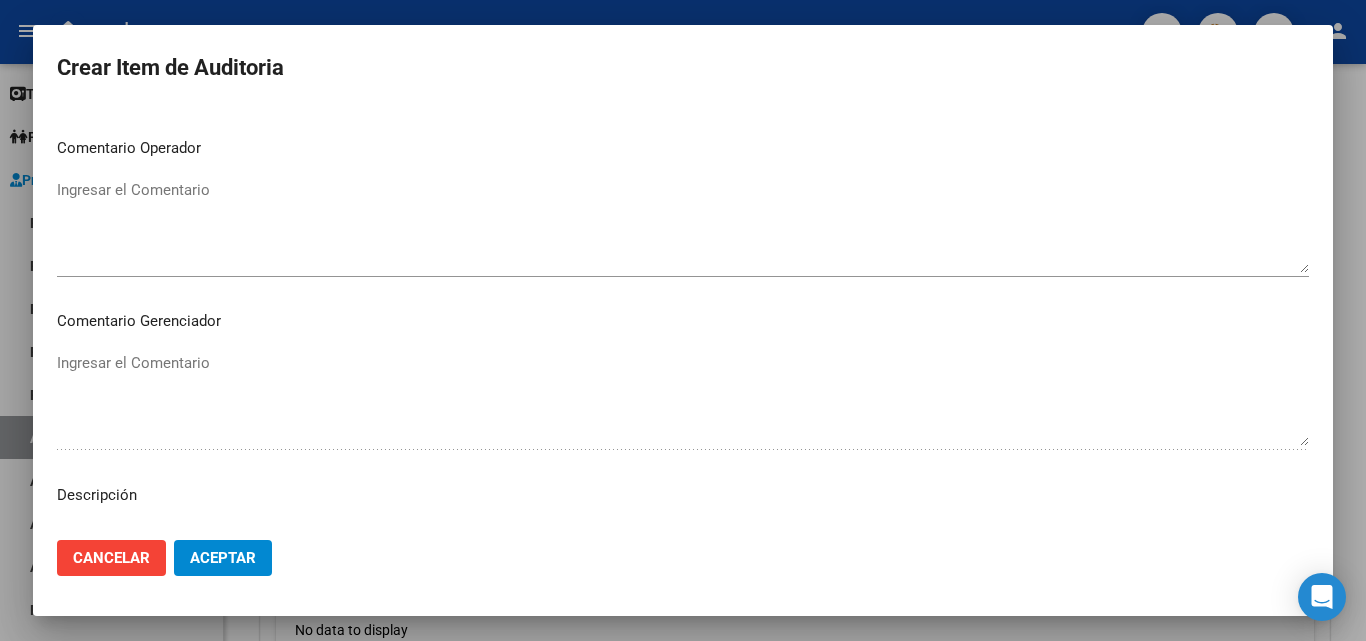 click on "Ingresar el Comentario" at bounding box center [683, 226] 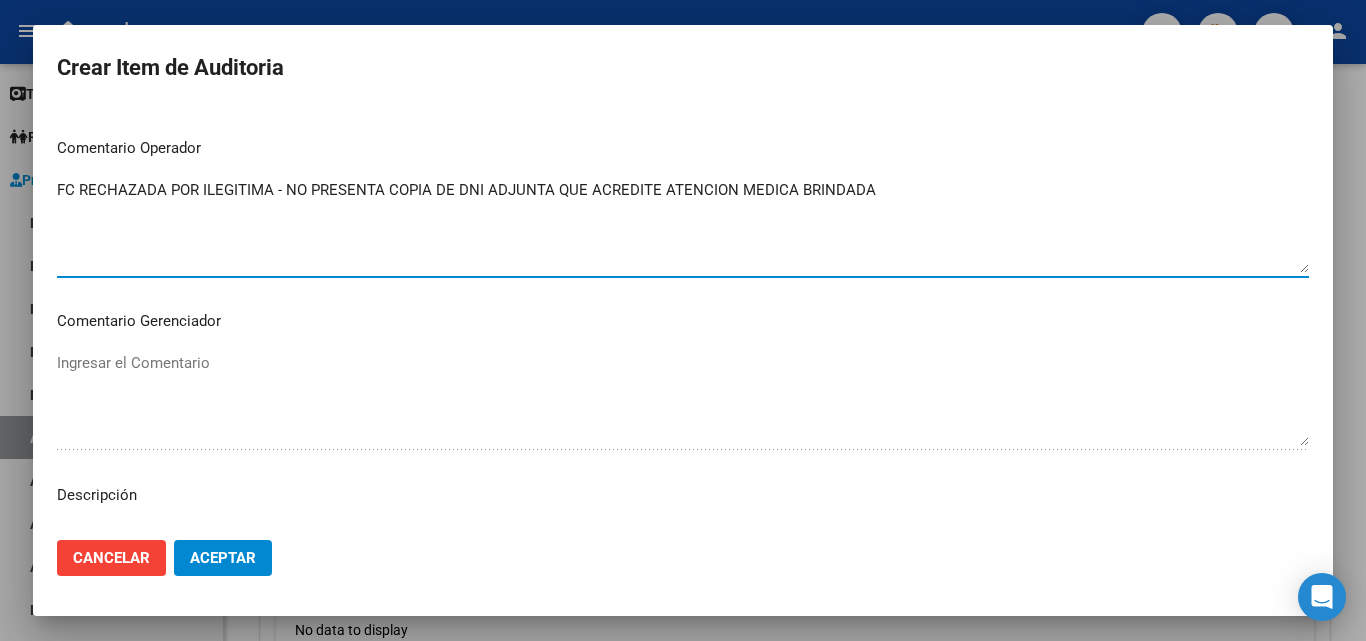 click on "FC RECHAZADA POR ILEGITIMA - NO PRESENTA COPIA DE DNI ADJUNTA QUE ACREDITE ATENCION MEDICA BRINDADA" at bounding box center (683, 226) 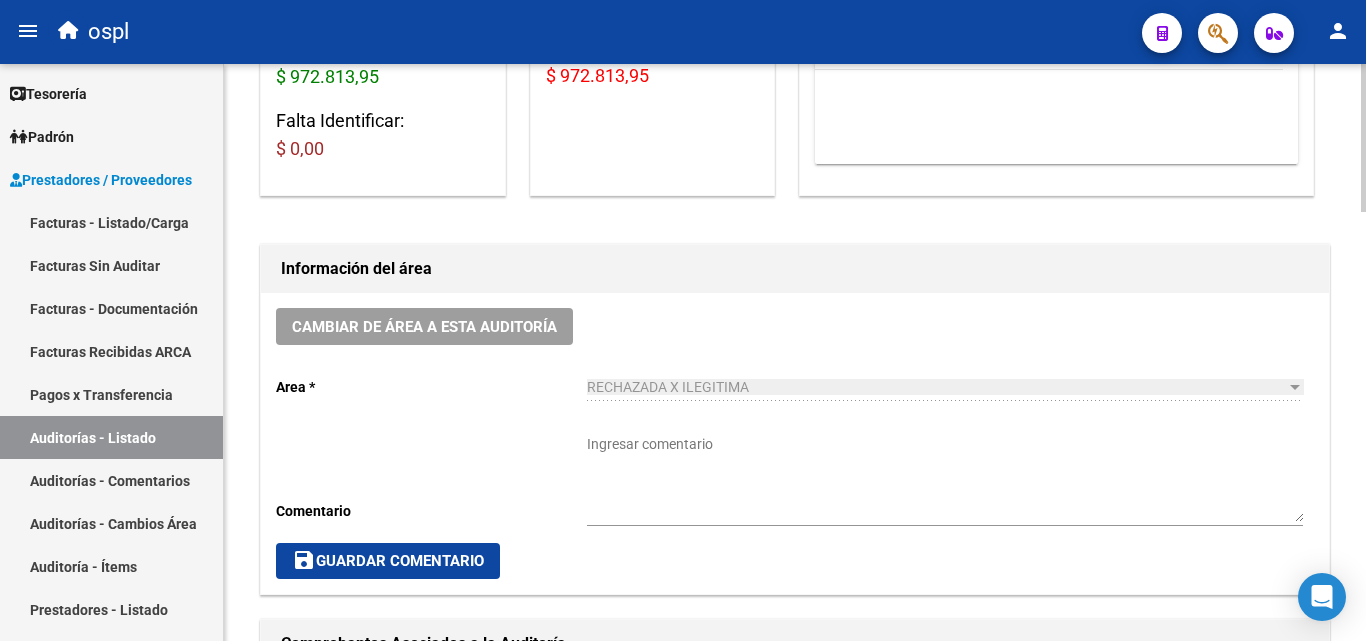scroll, scrollTop: 1, scrollLeft: 0, axis: vertical 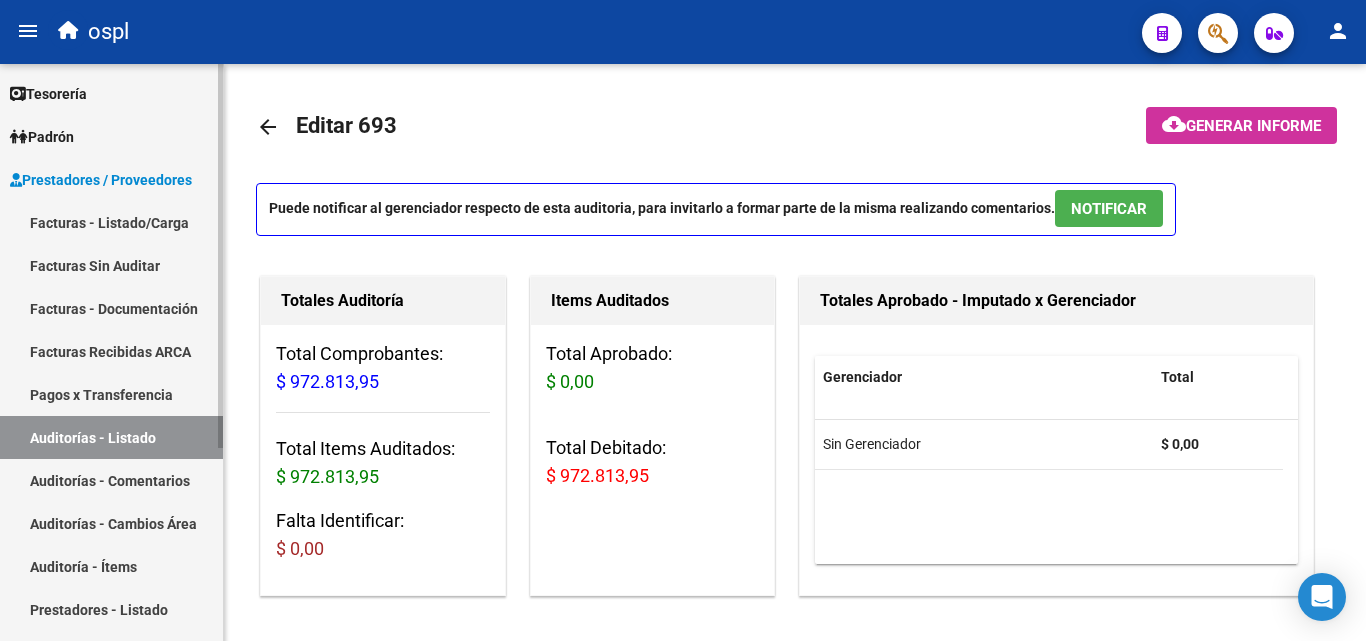 click on "Facturas - Listado/Carga" at bounding box center [111, 222] 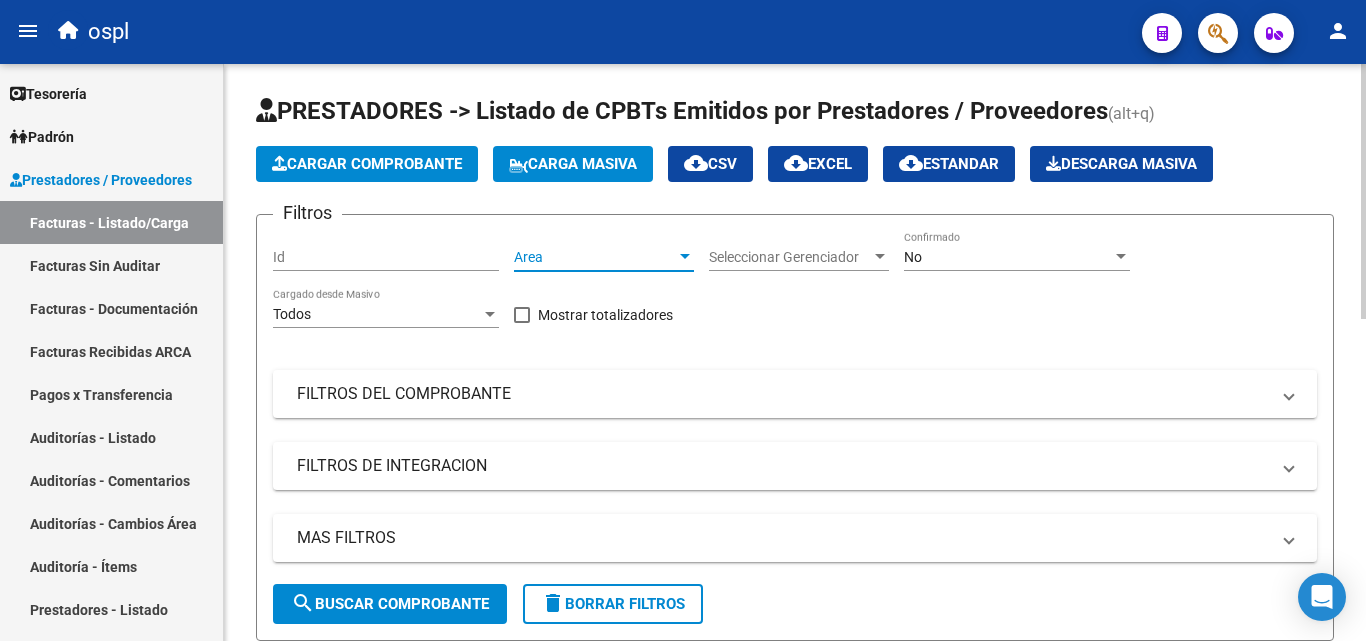 click on "Area" at bounding box center (595, 257) 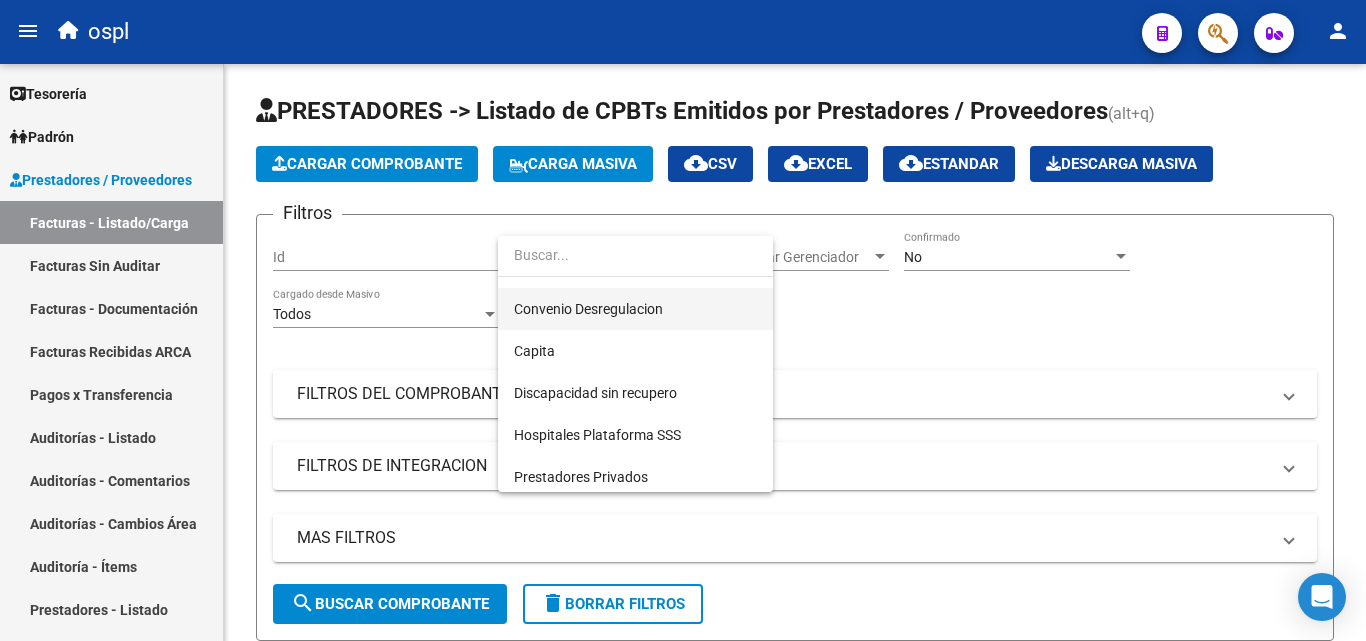scroll, scrollTop: 0, scrollLeft: 0, axis: both 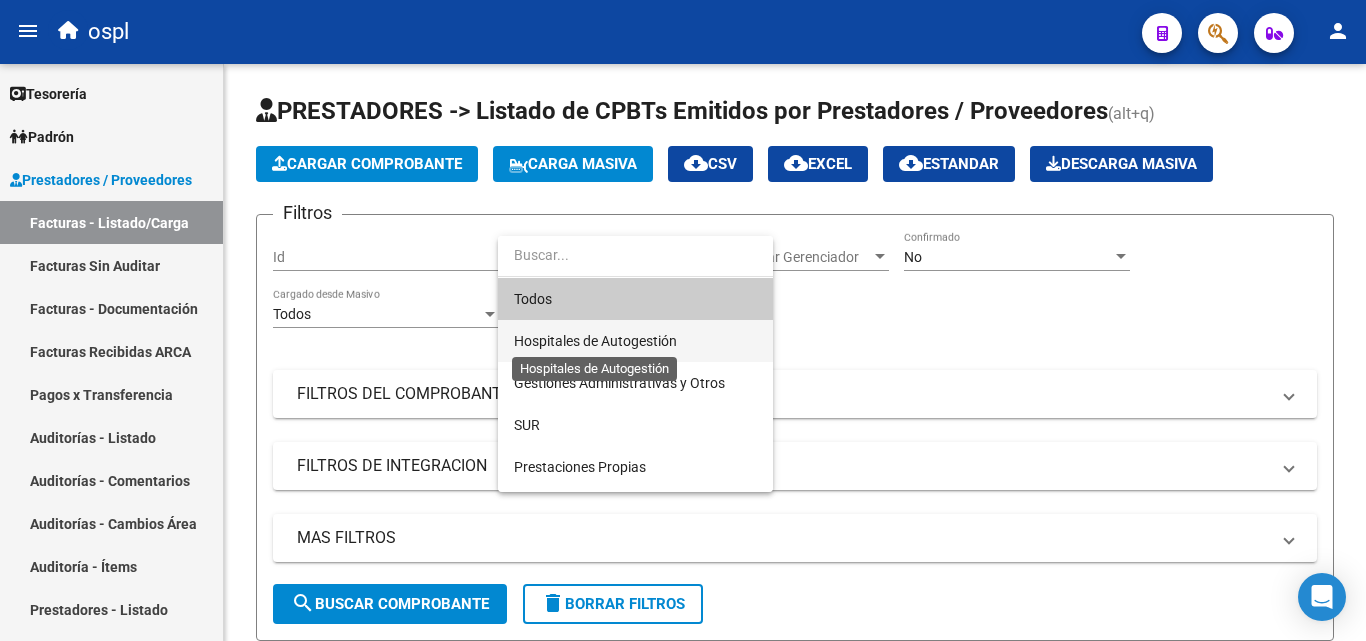 click on "Hospitales de Autogestión" at bounding box center (595, 341) 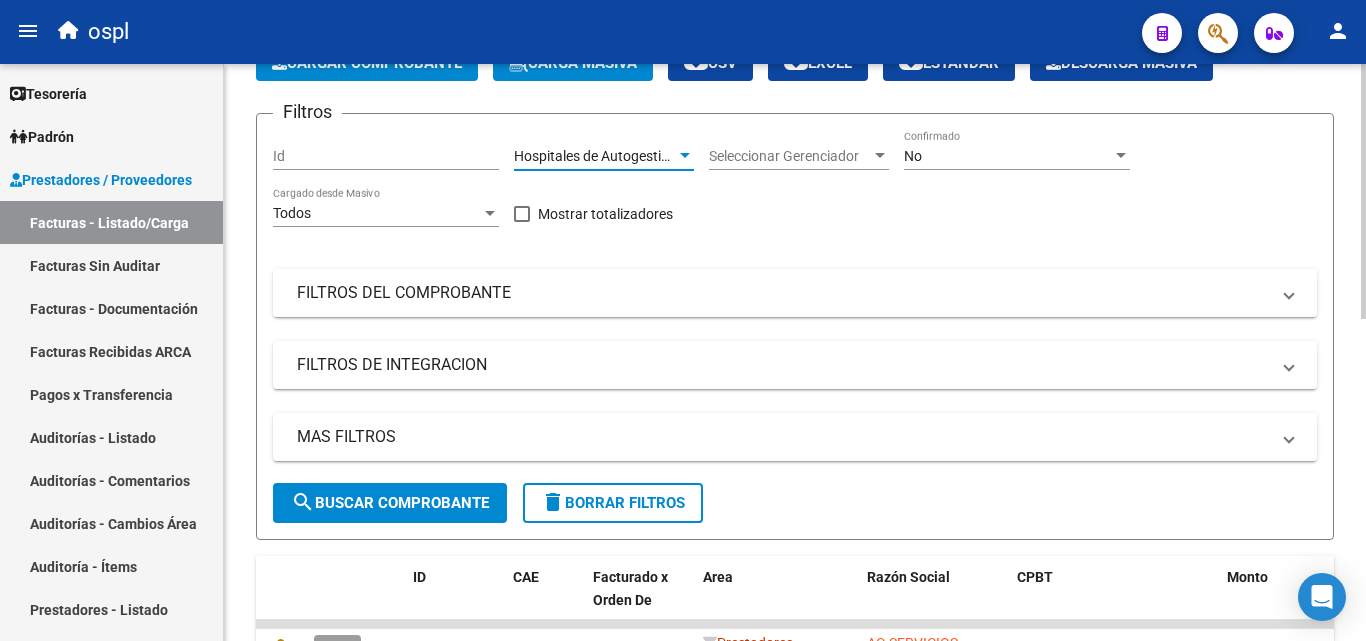 scroll, scrollTop: 101, scrollLeft: 0, axis: vertical 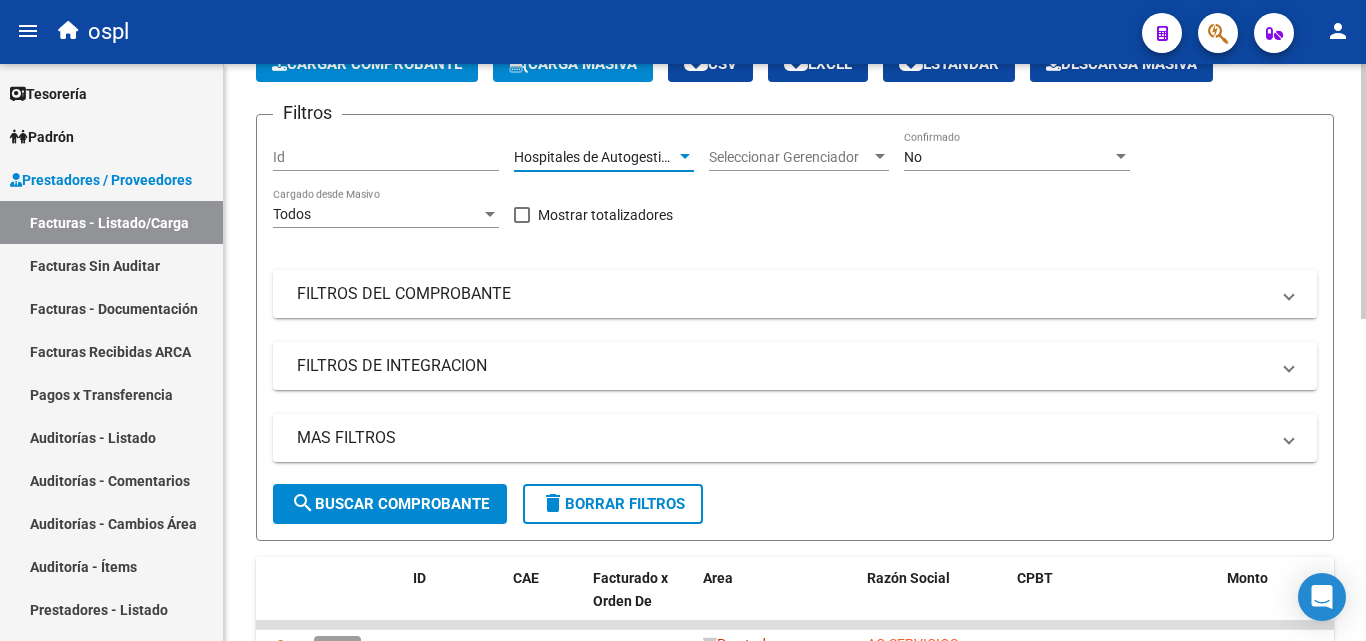 click on "FILTROS DEL COMPROBANTE" at bounding box center [795, 294] 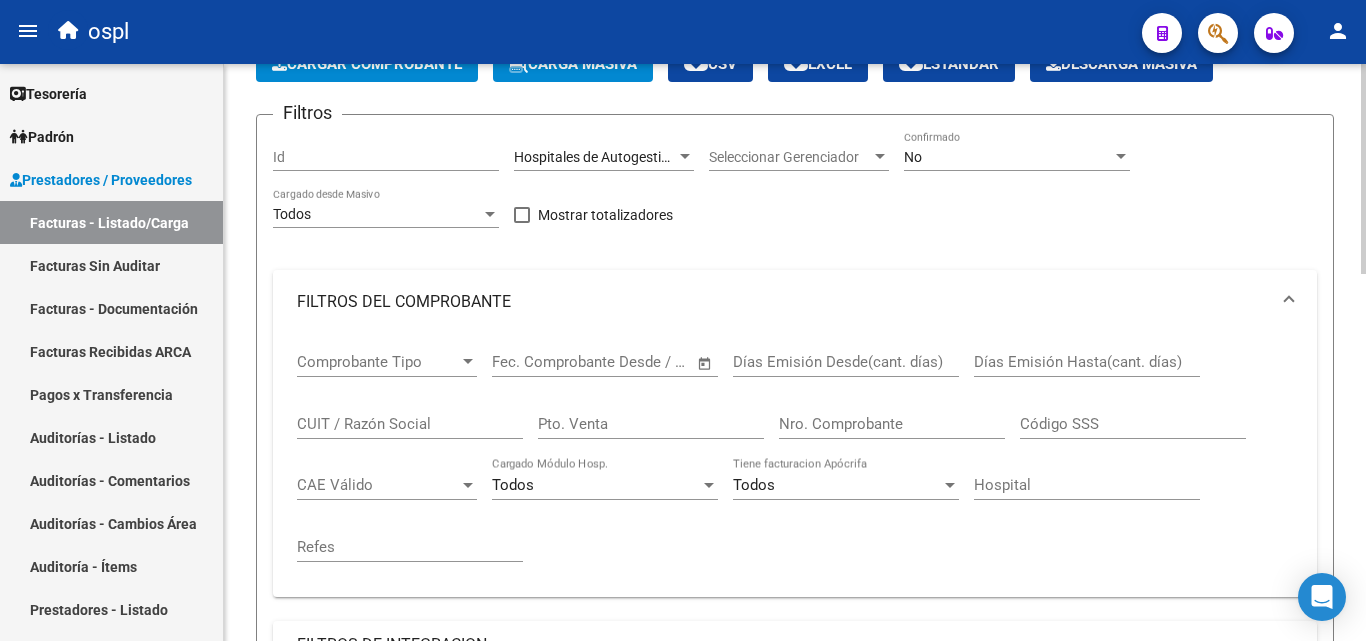 click 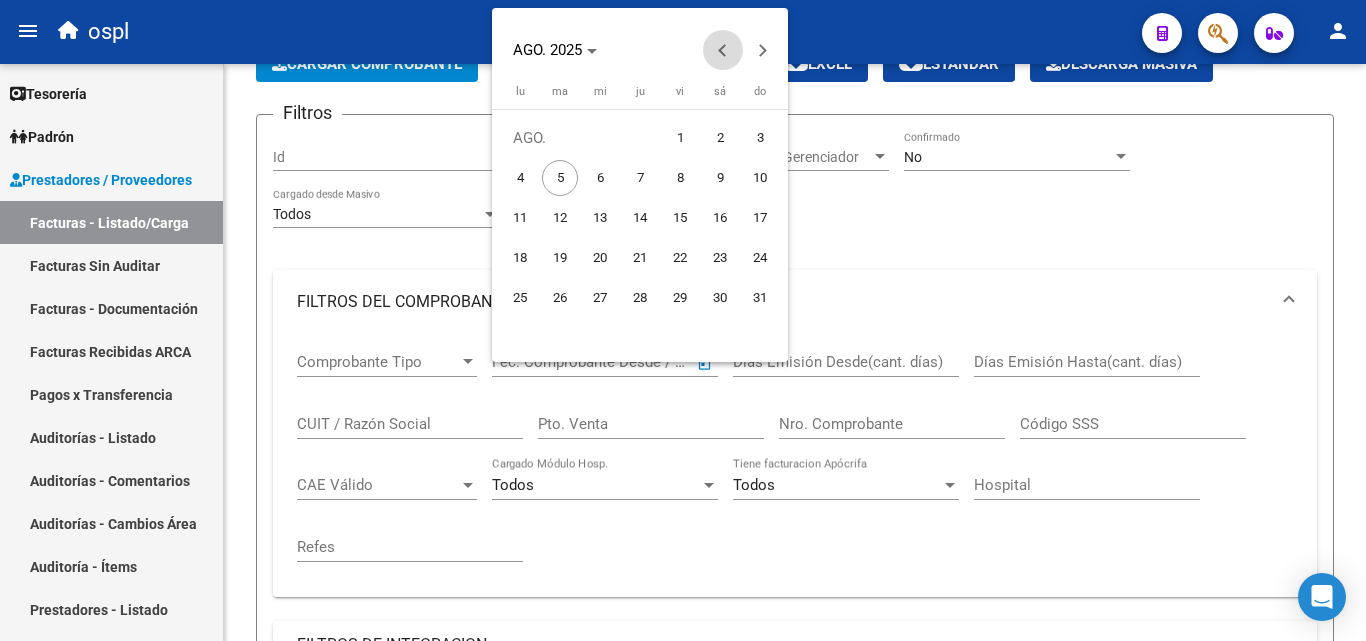 click at bounding box center [723, 50] 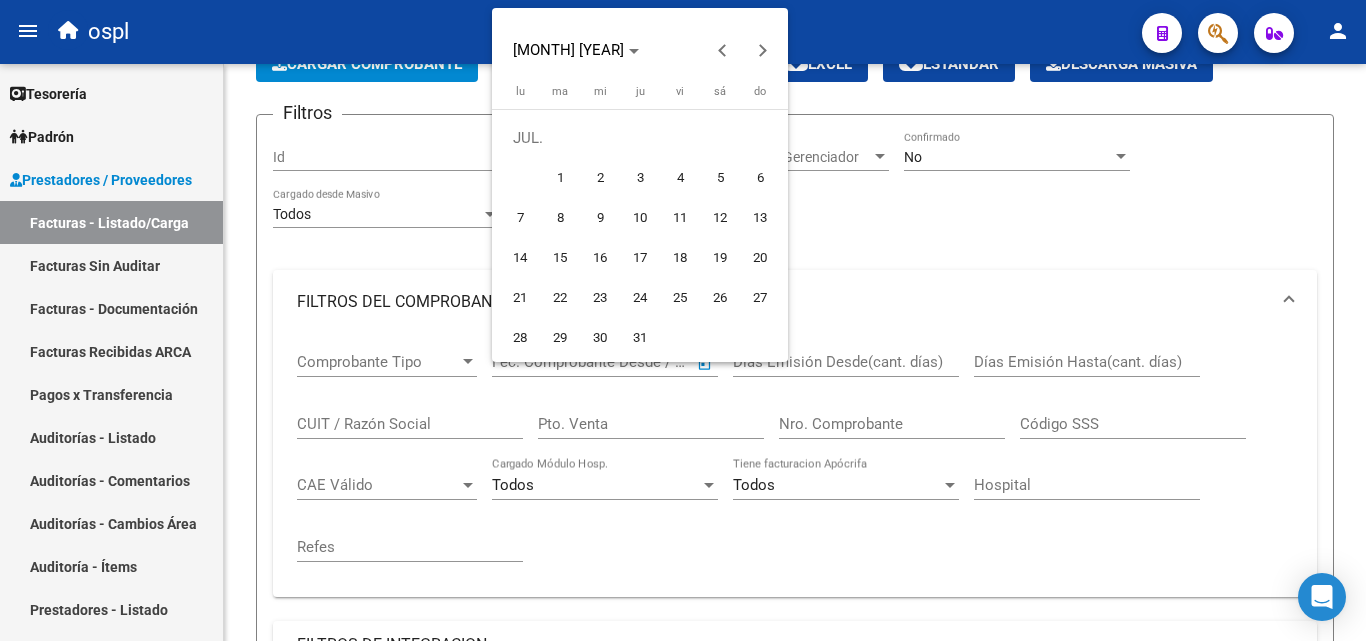 click on "1" at bounding box center [560, 178] 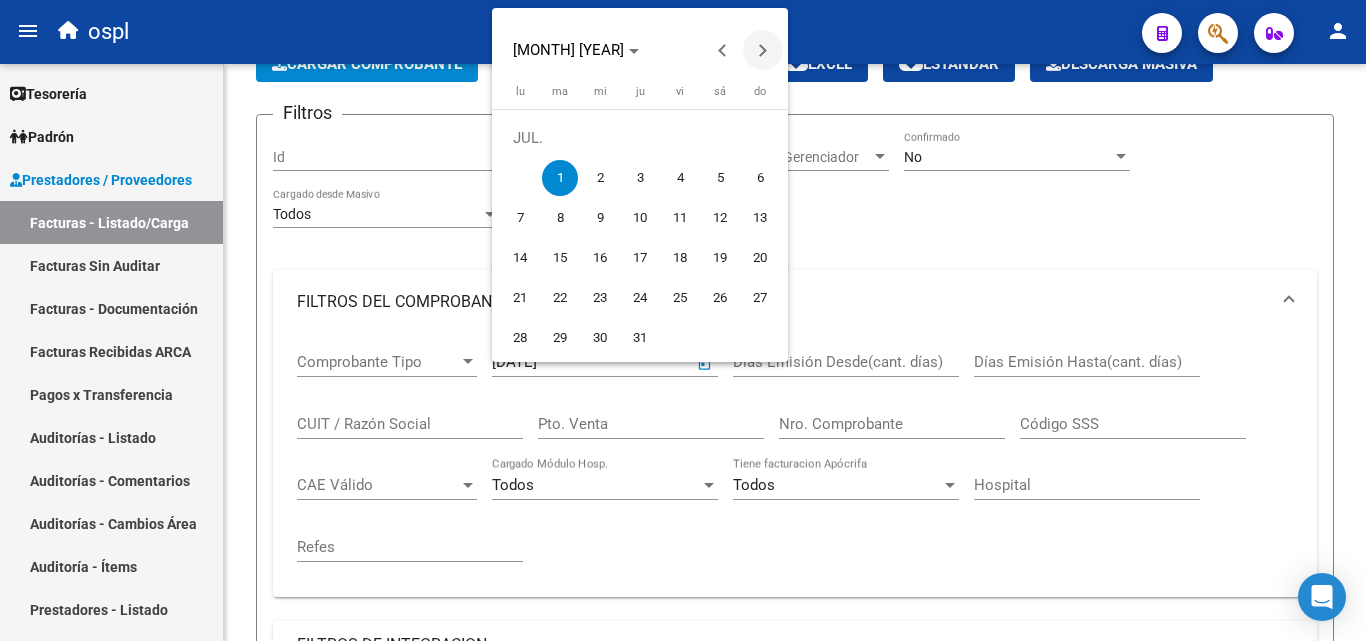click at bounding box center [763, 50] 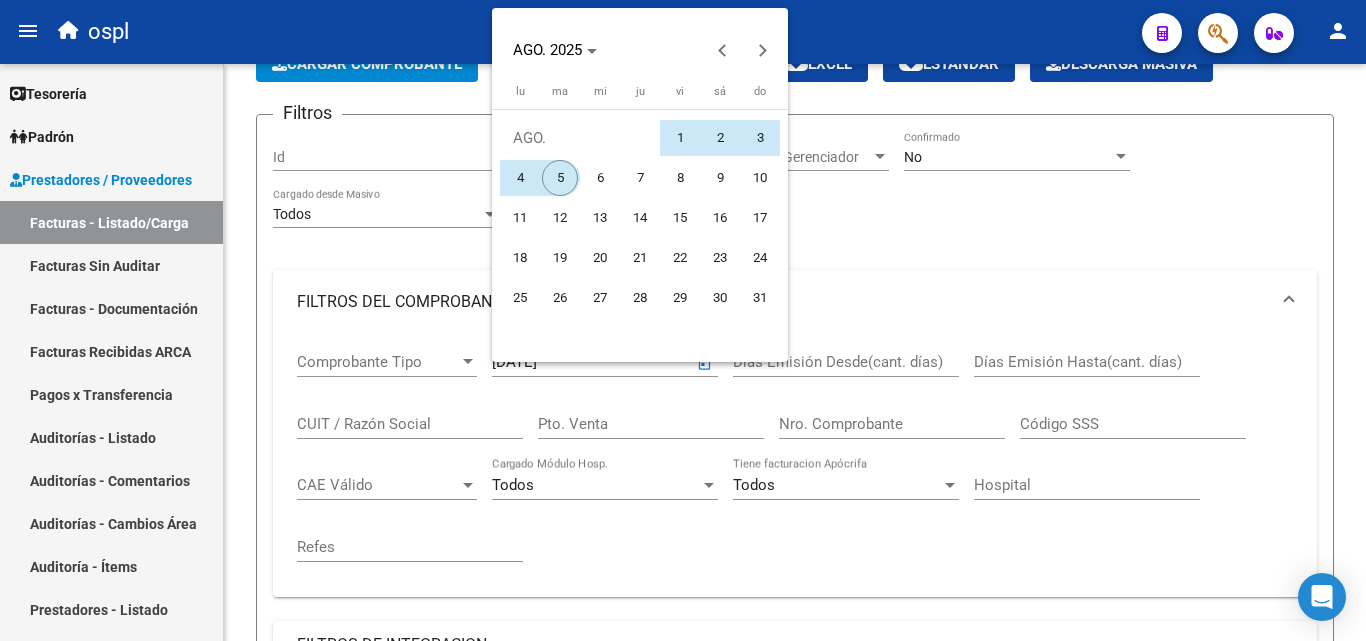 click on "5" at bounding box center (560, 178) 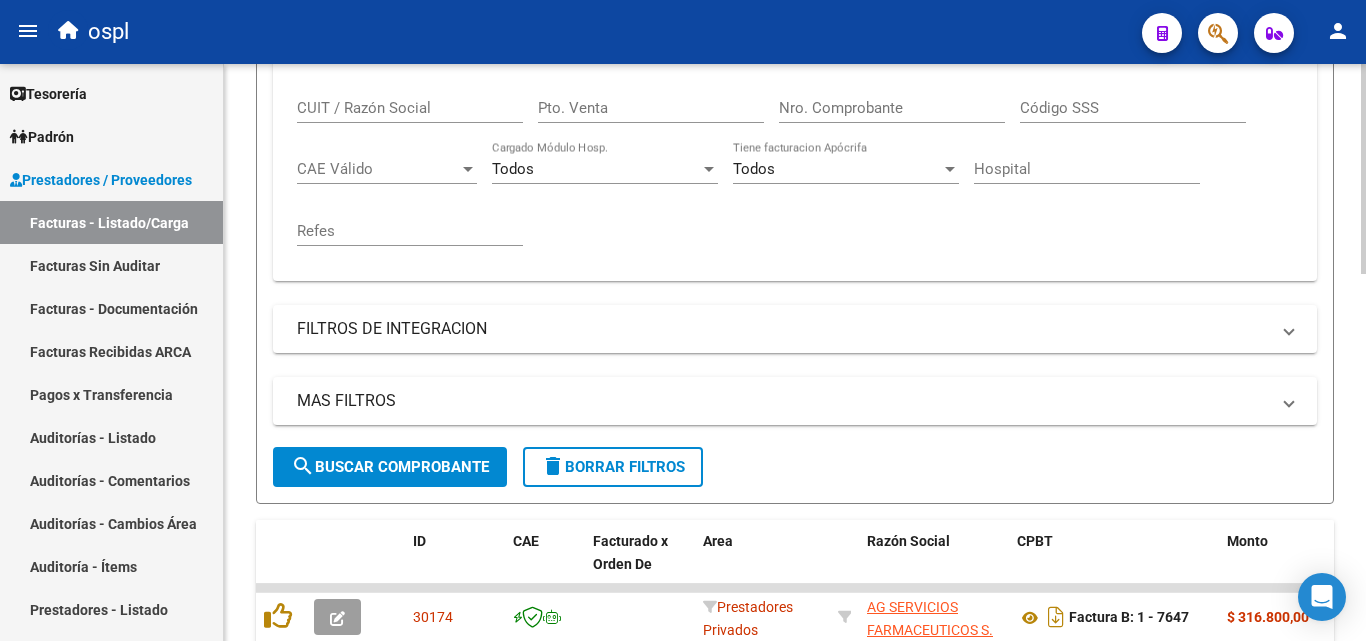 scroll, scrollTop: 501, scrollLeft: 0, axis: vertical 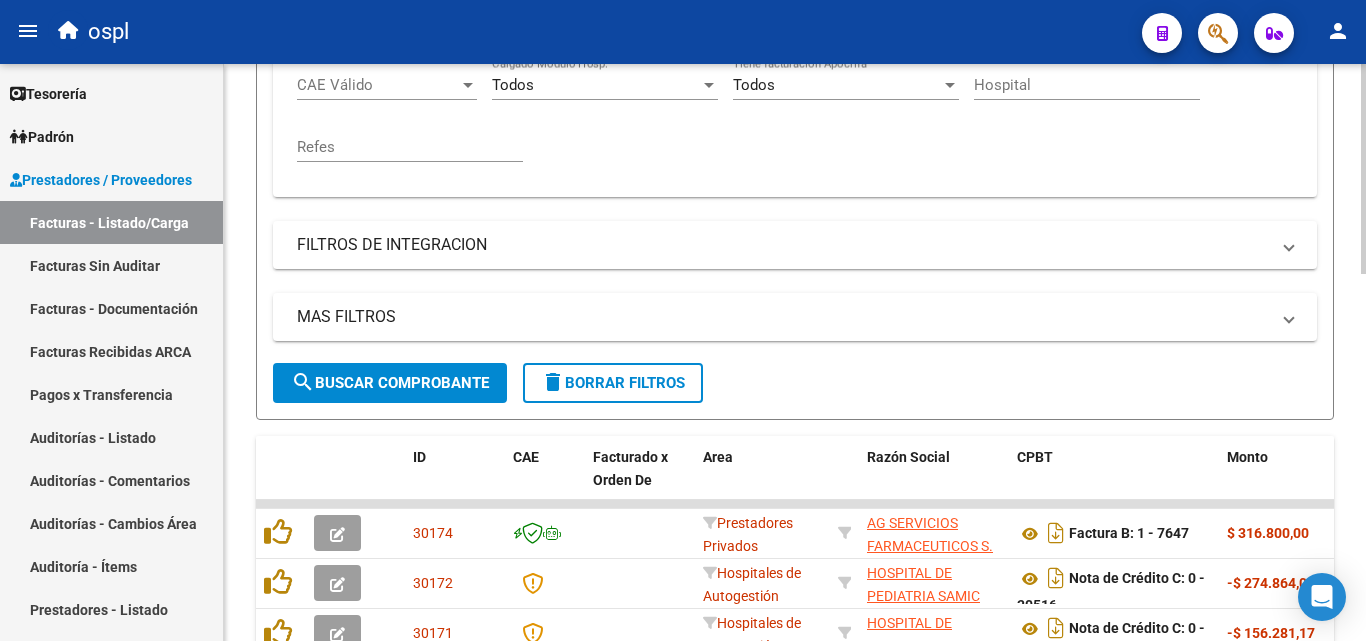 click on "search  Buscar Comprobante" 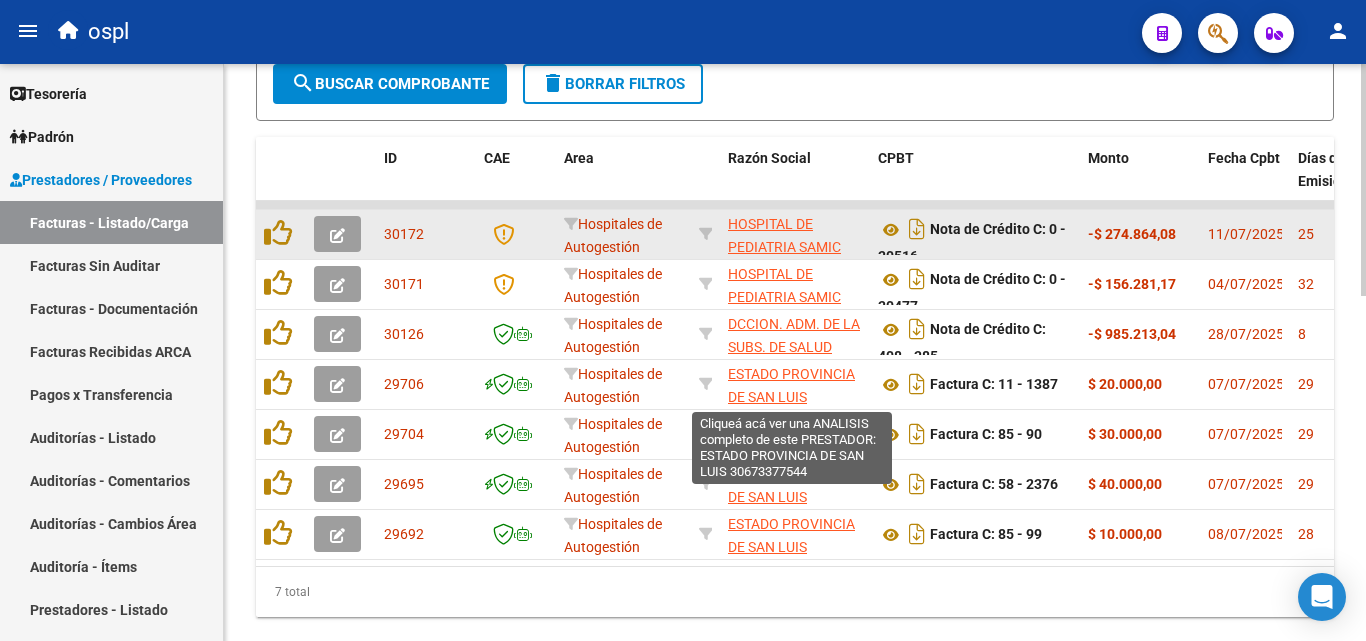 scroll, scrollTop: 801, scrollLeft: 0, axis: vertical 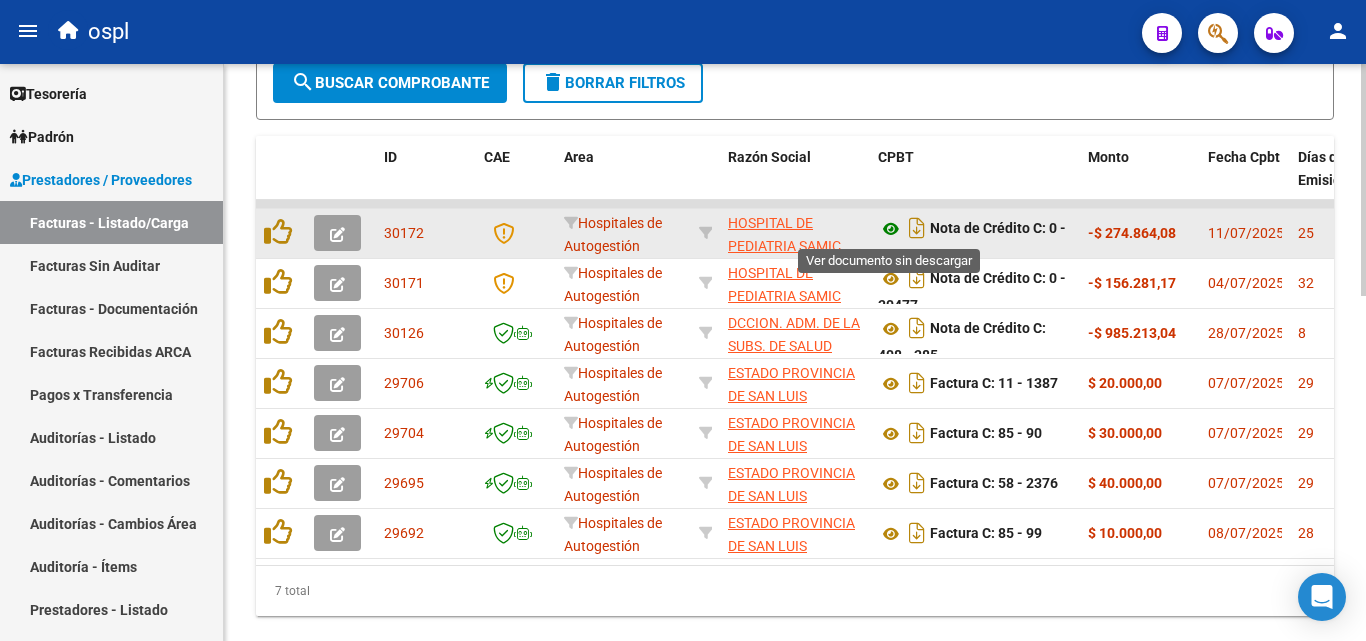click 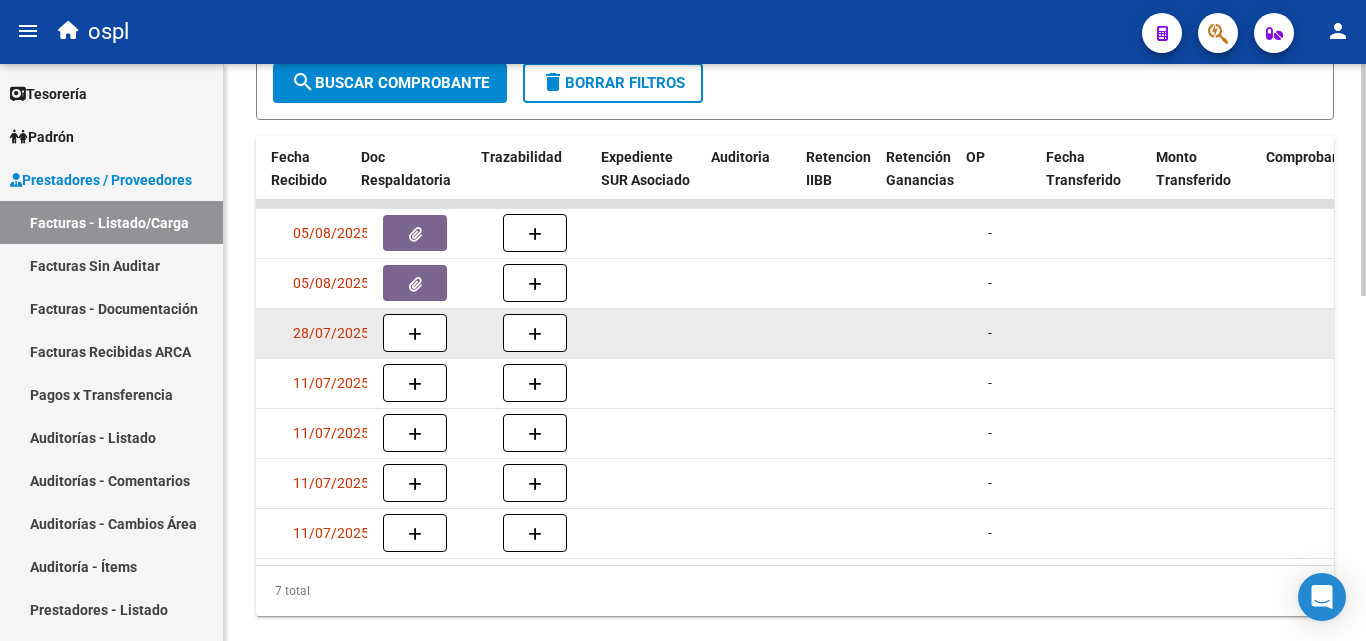 scroll, scrollTop: 0, scrollLeft: 1117, axis: horizontal 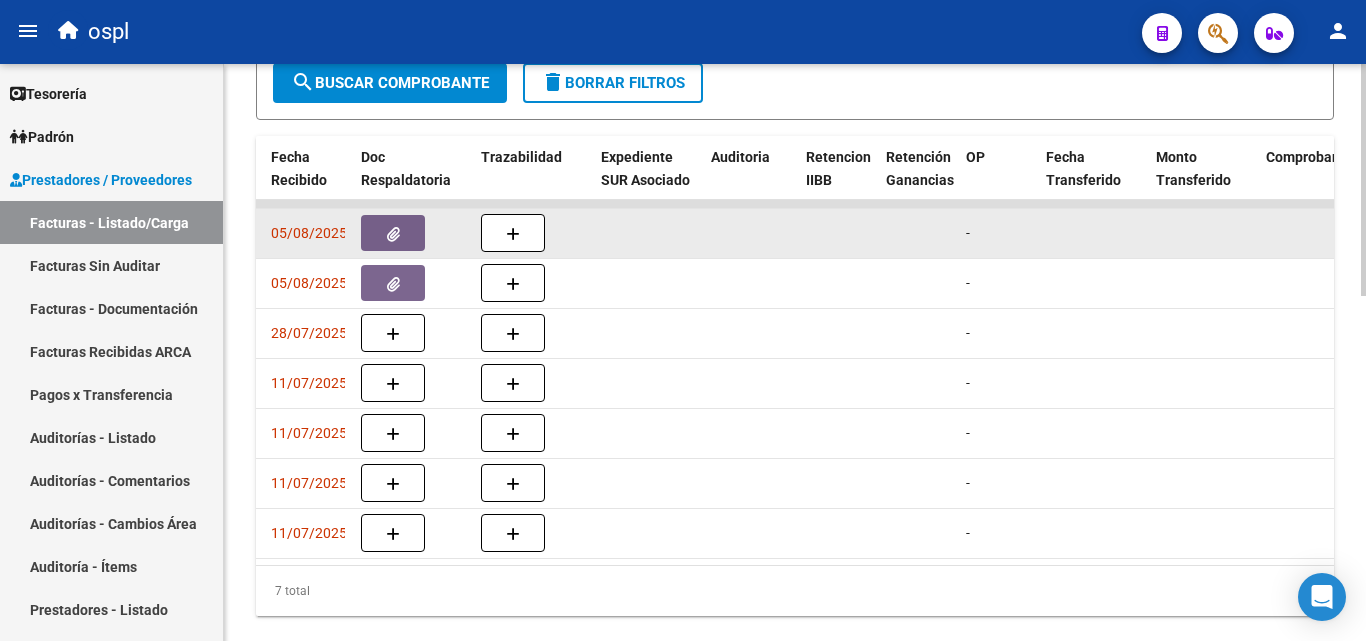 click 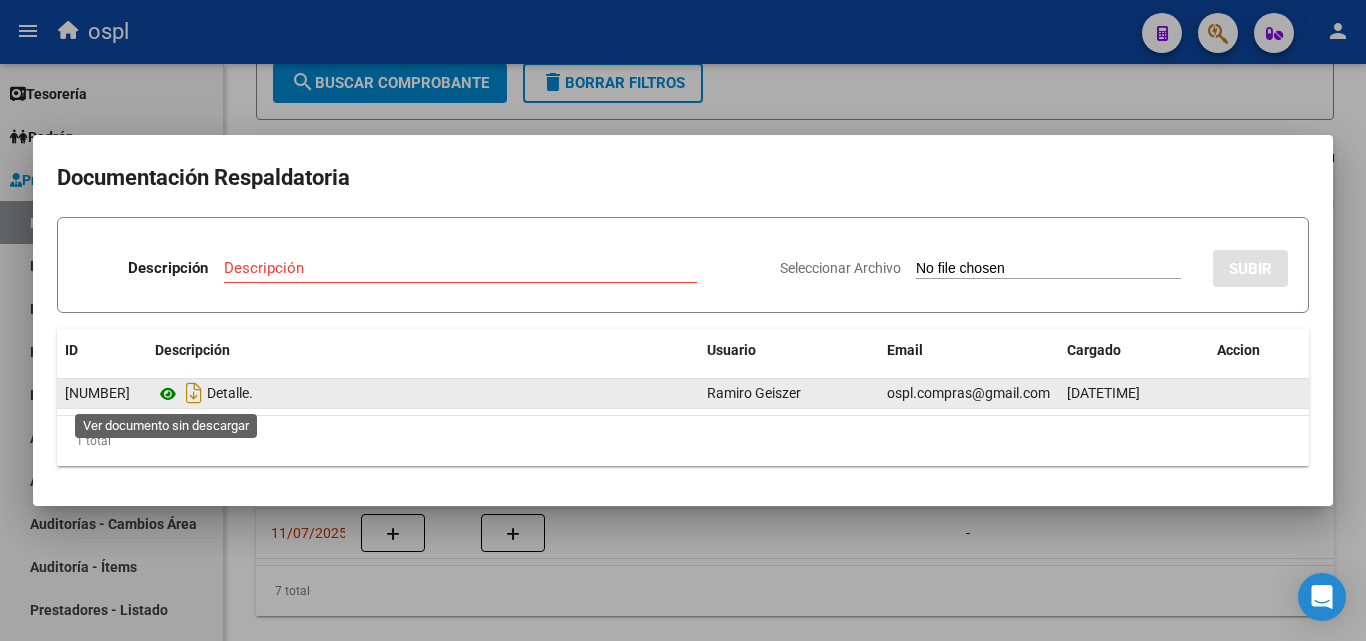 click 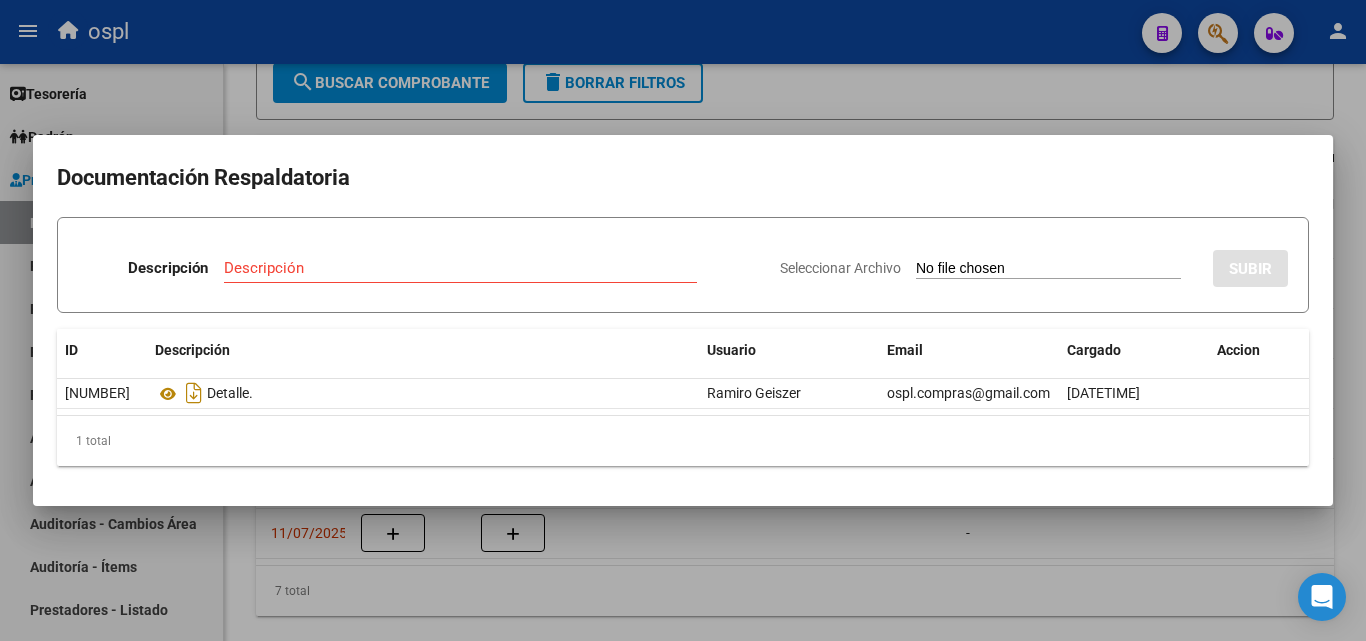 click at bounding box center [683, 320] 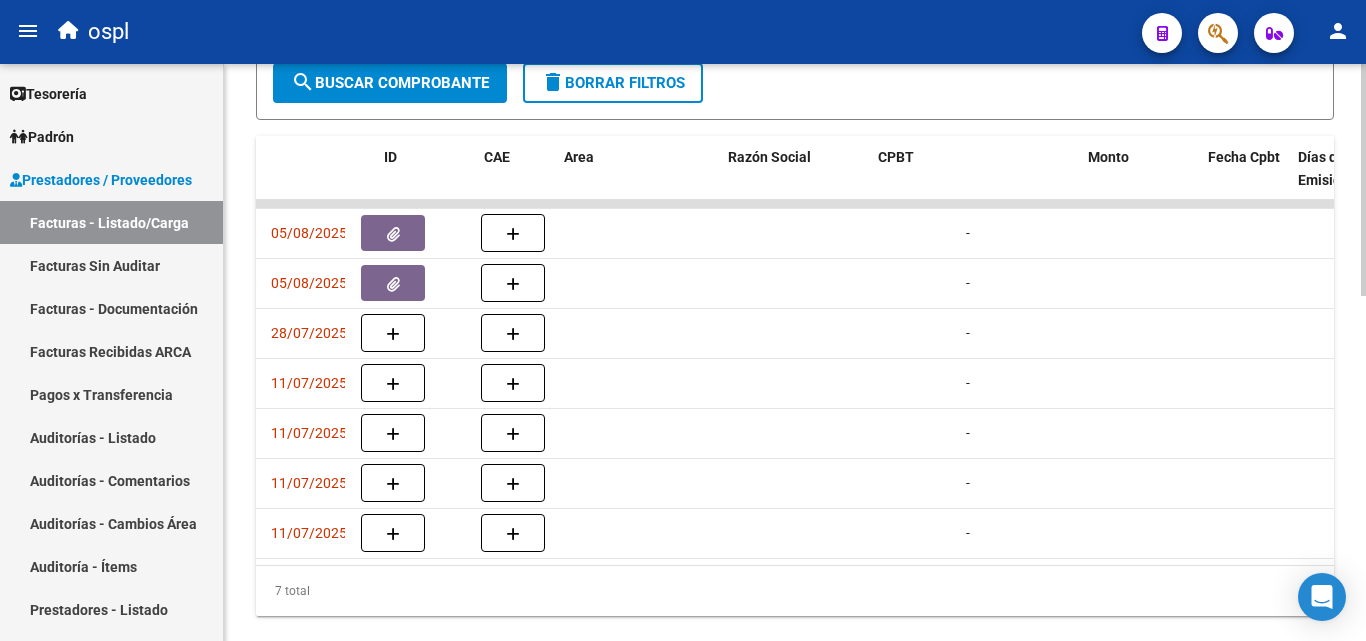 scroll, scrollTop: 0, scrollLeft: 0, axis: both 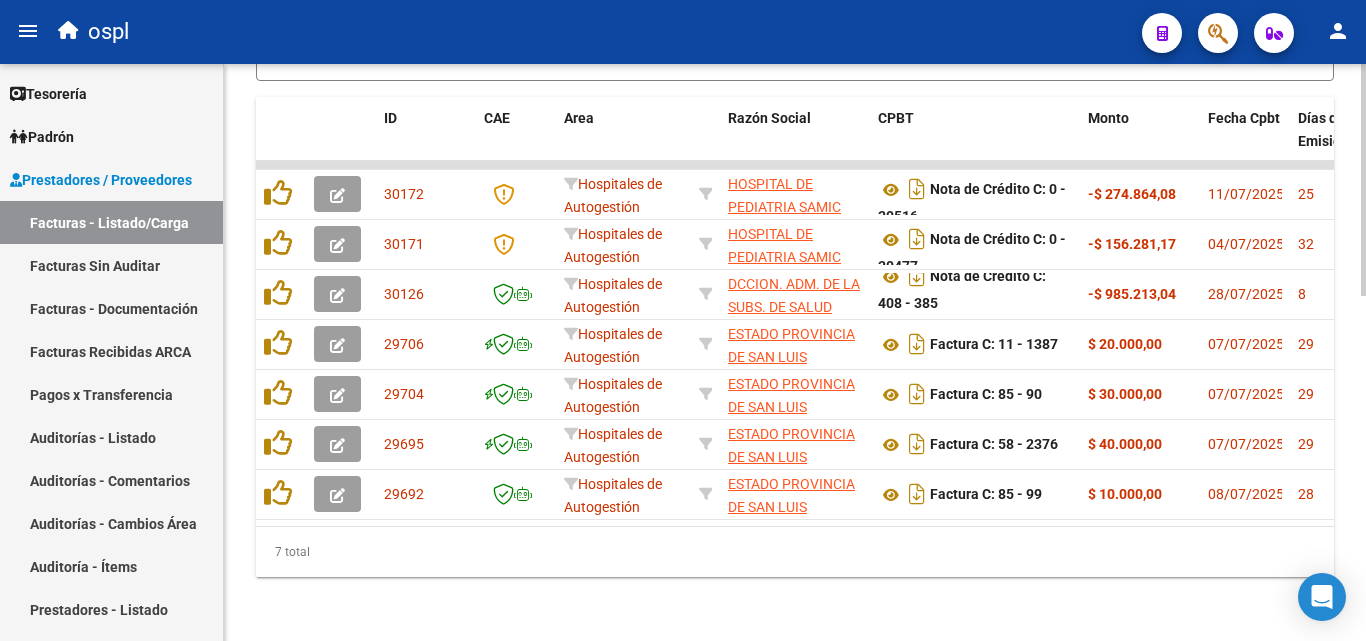 drag, startPoint x: 503, startPoint y: 509, endPoint x: 640, endPoint y: 509, distance: 137 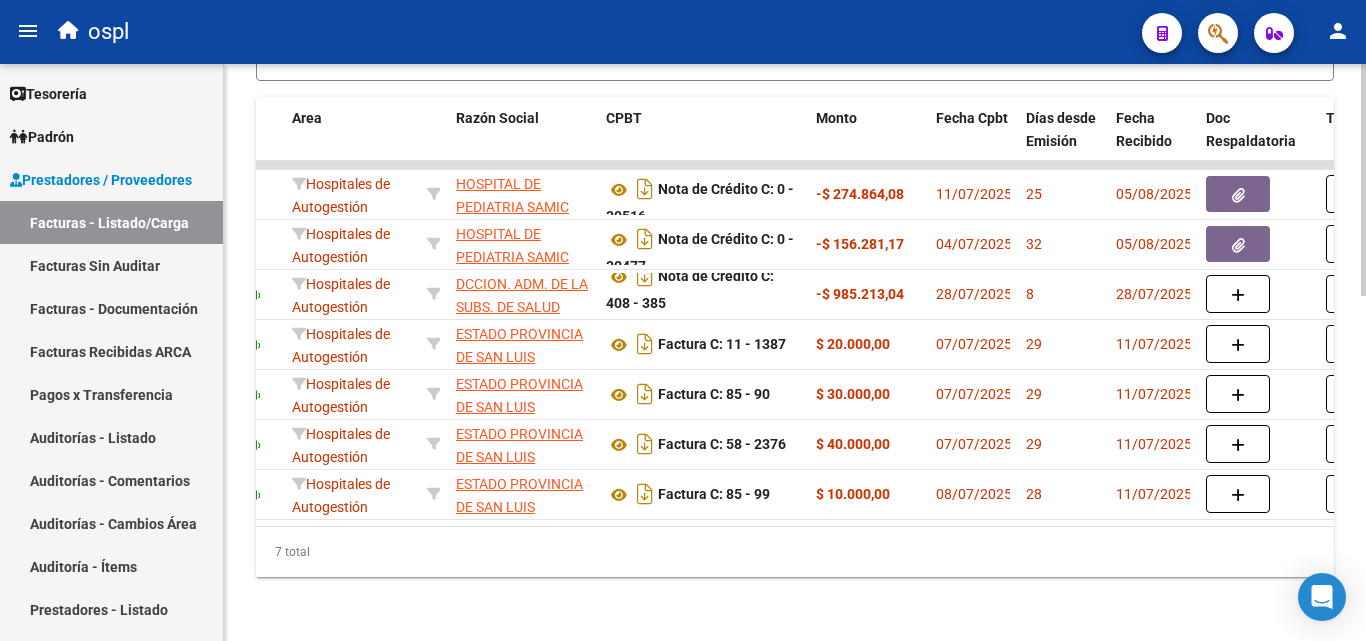 scroll, scrollTop: 0, scrollLeft: 21, axis: horizontal 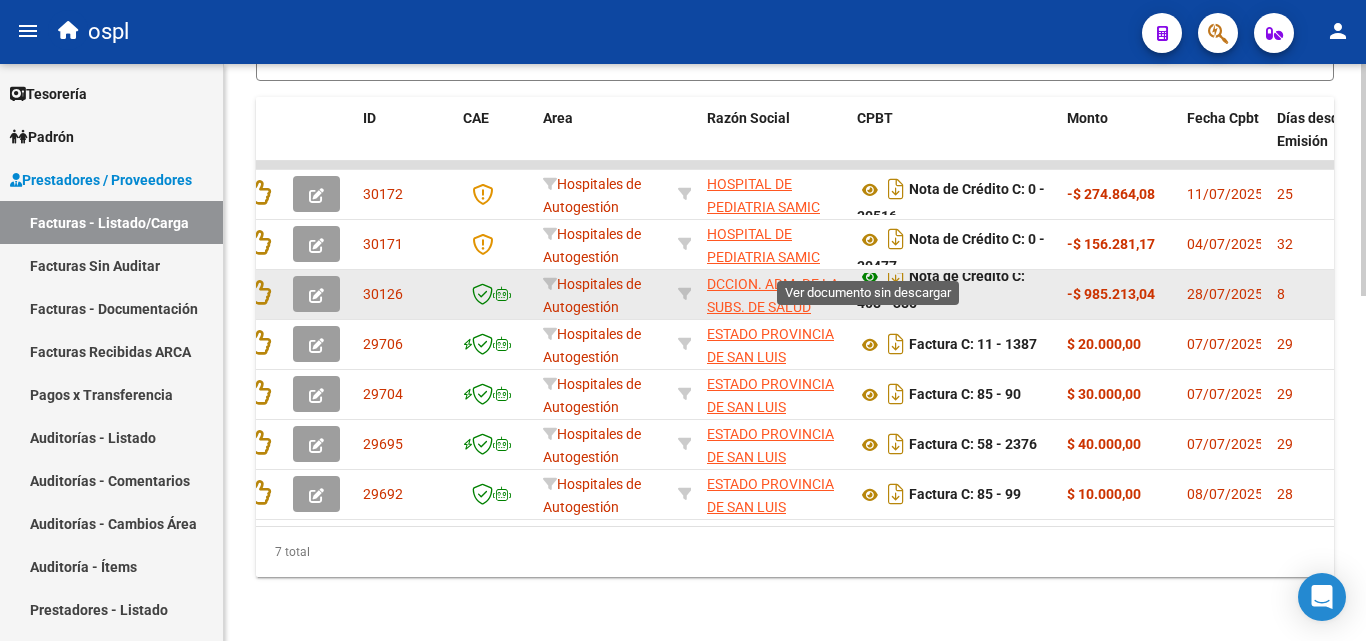 click 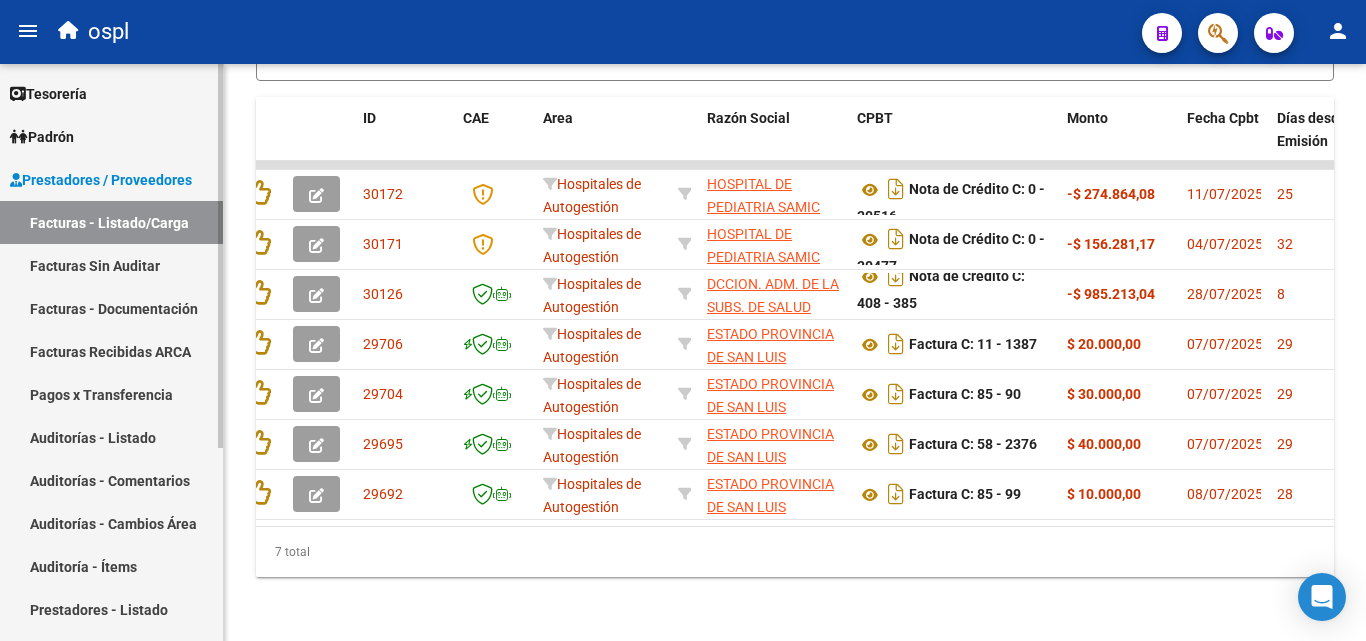 click on "Auditorías - Listado" at bounding box center [111, 437] 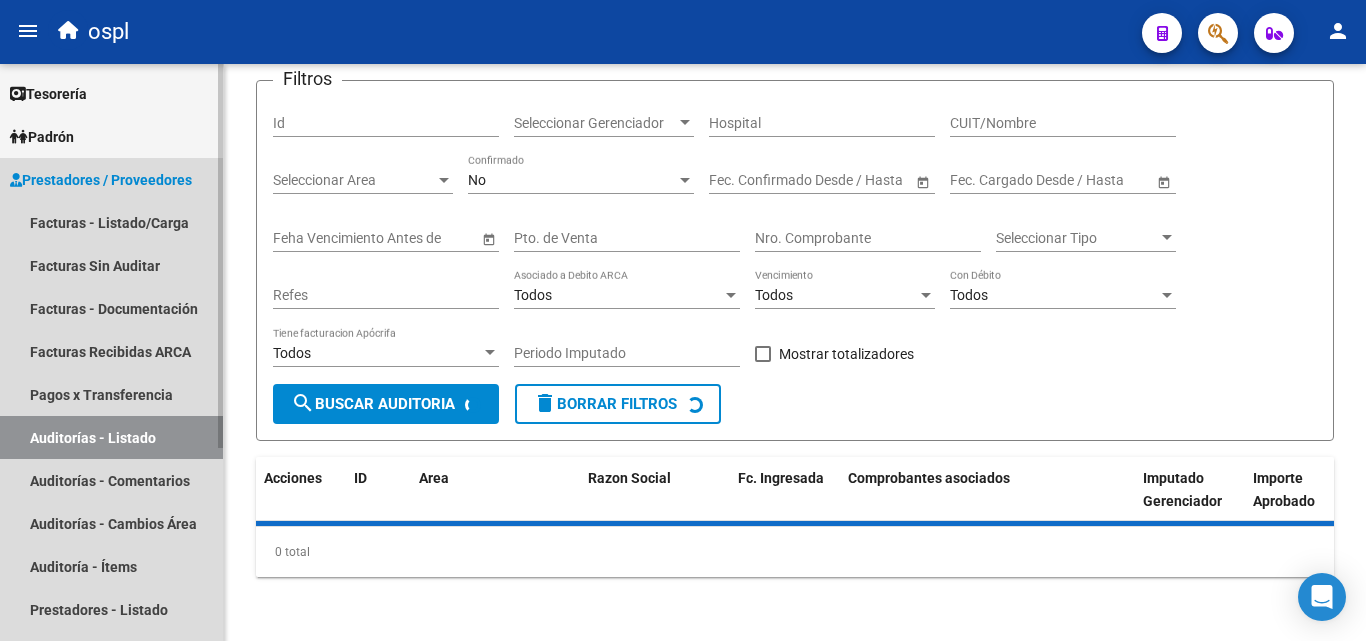 scroll, scrollTop: 0, scrollLeft: 0, axis: both 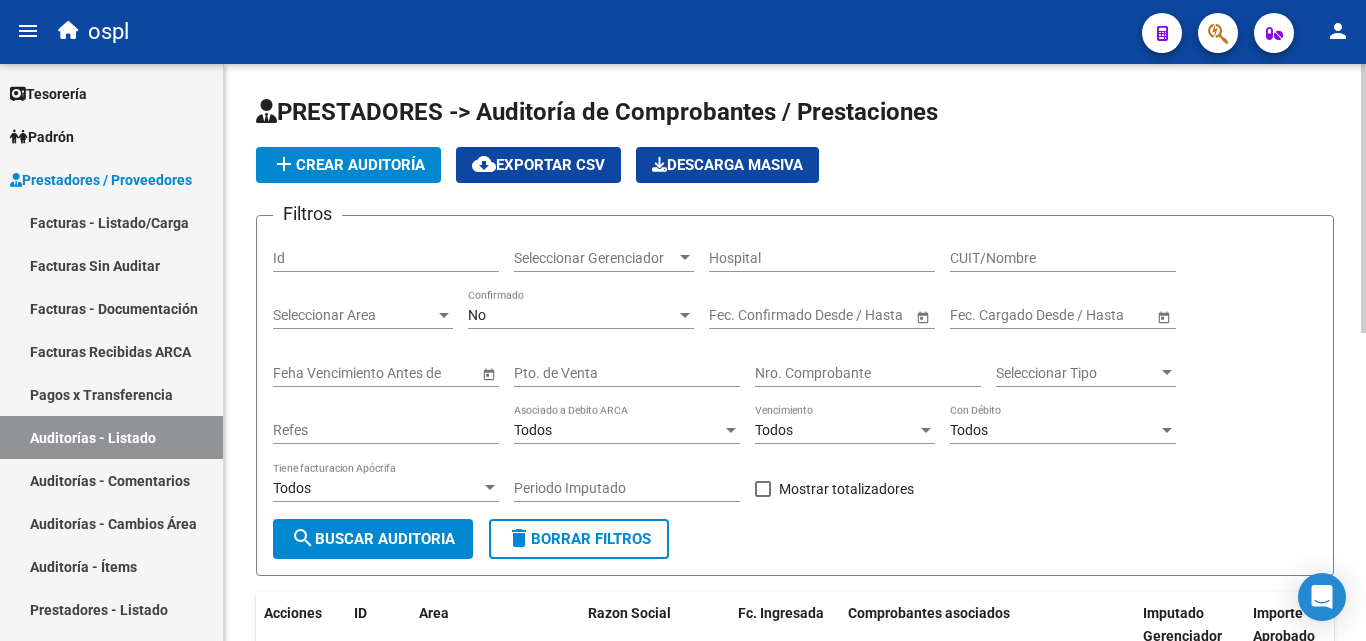 click on "Nro. Comprobante" at bounding box center [868, 373] 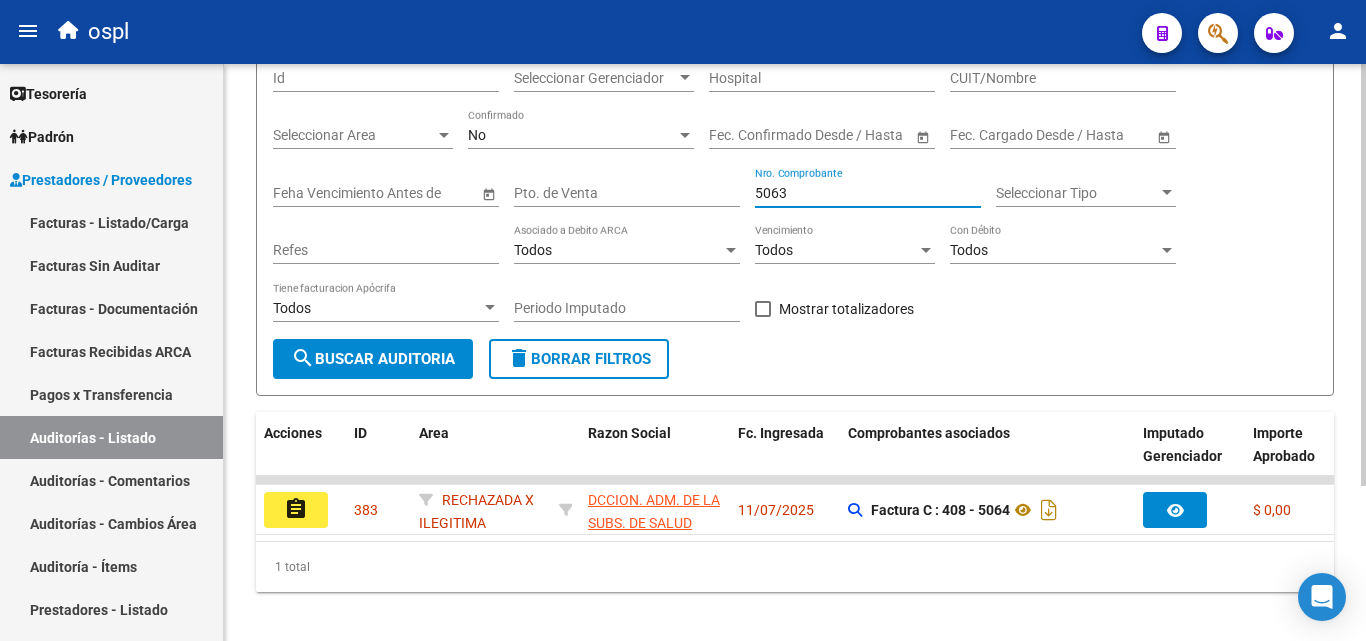 scroll, scrollTop: 211, scrollLeft: 0, axis: vertical 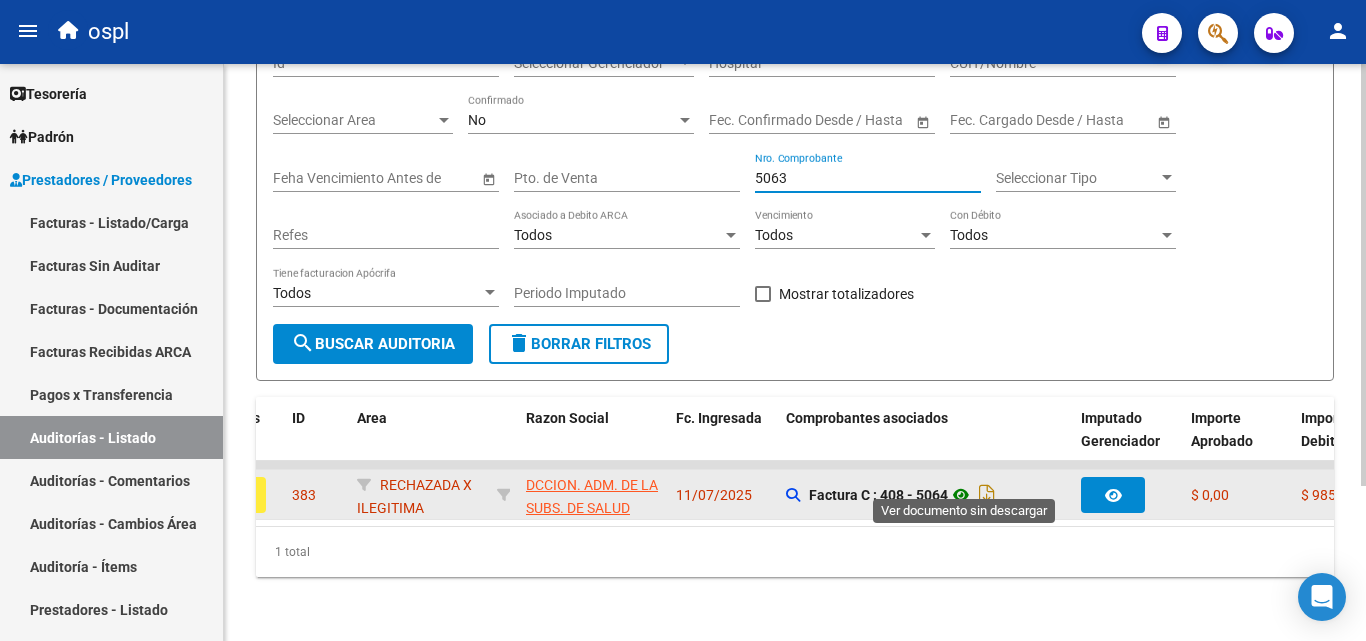type on "5063" 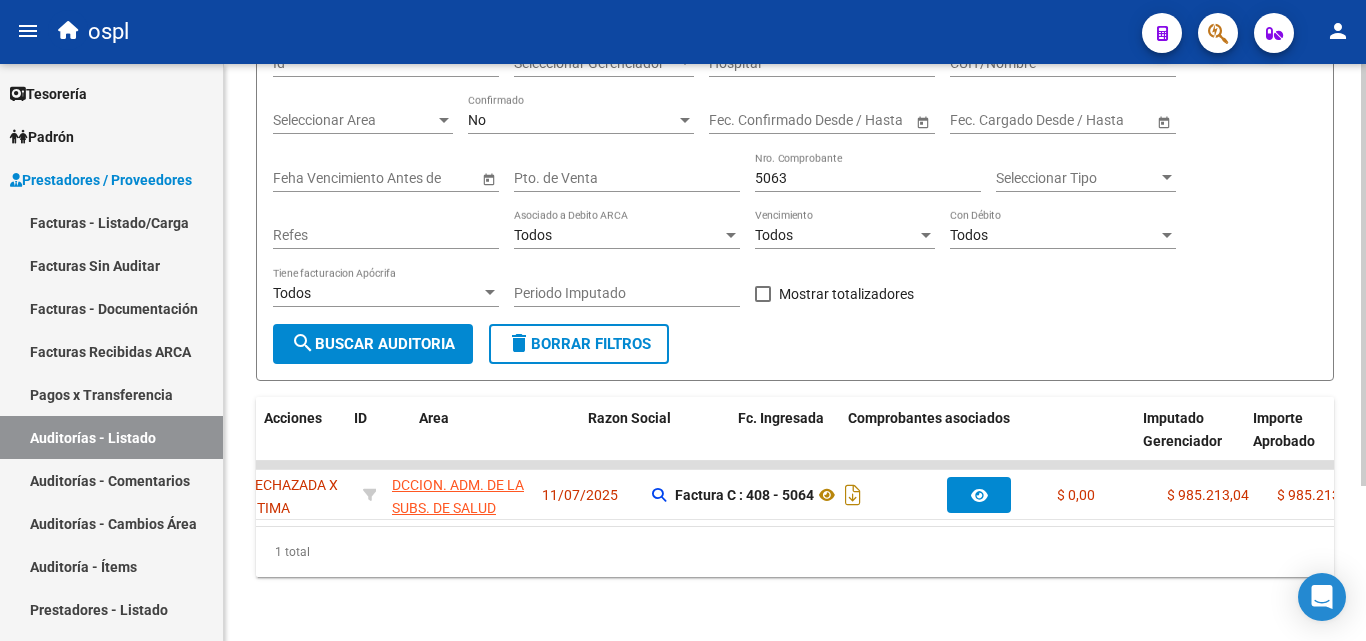 scroll, scrollTop: 0, scrollLeft: 0, axis: both 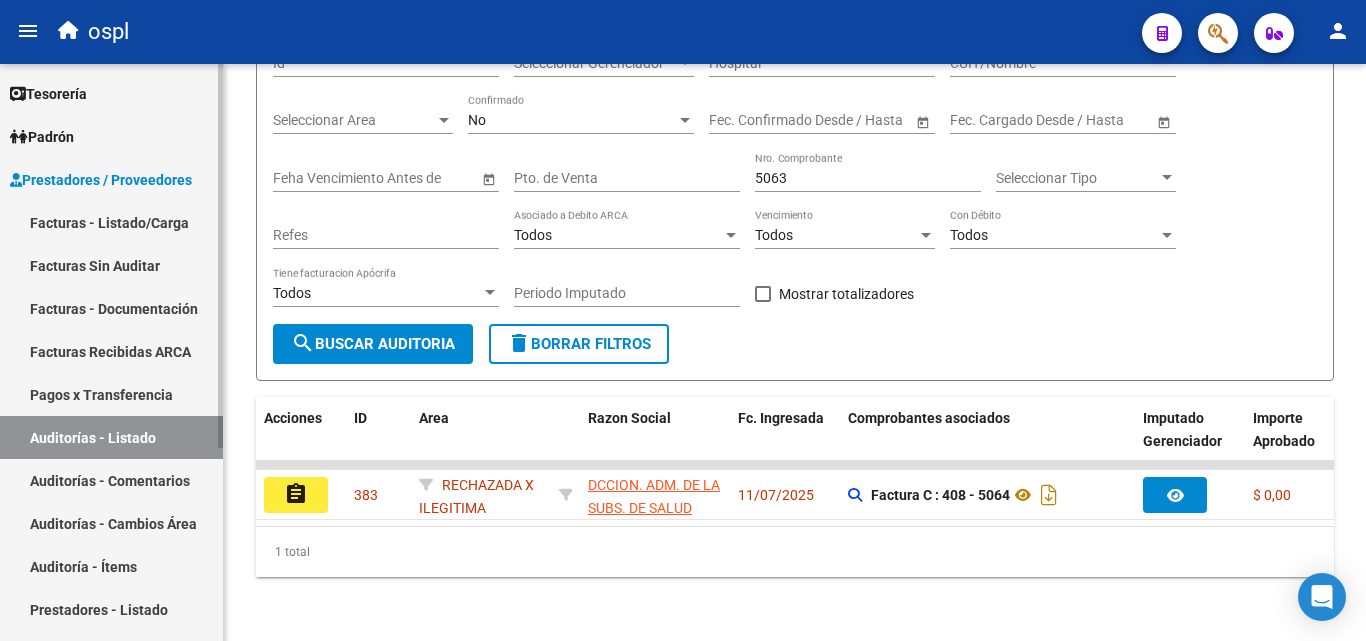 click on "Facturas - Listado/Carga" at bounding box center (111, 222) 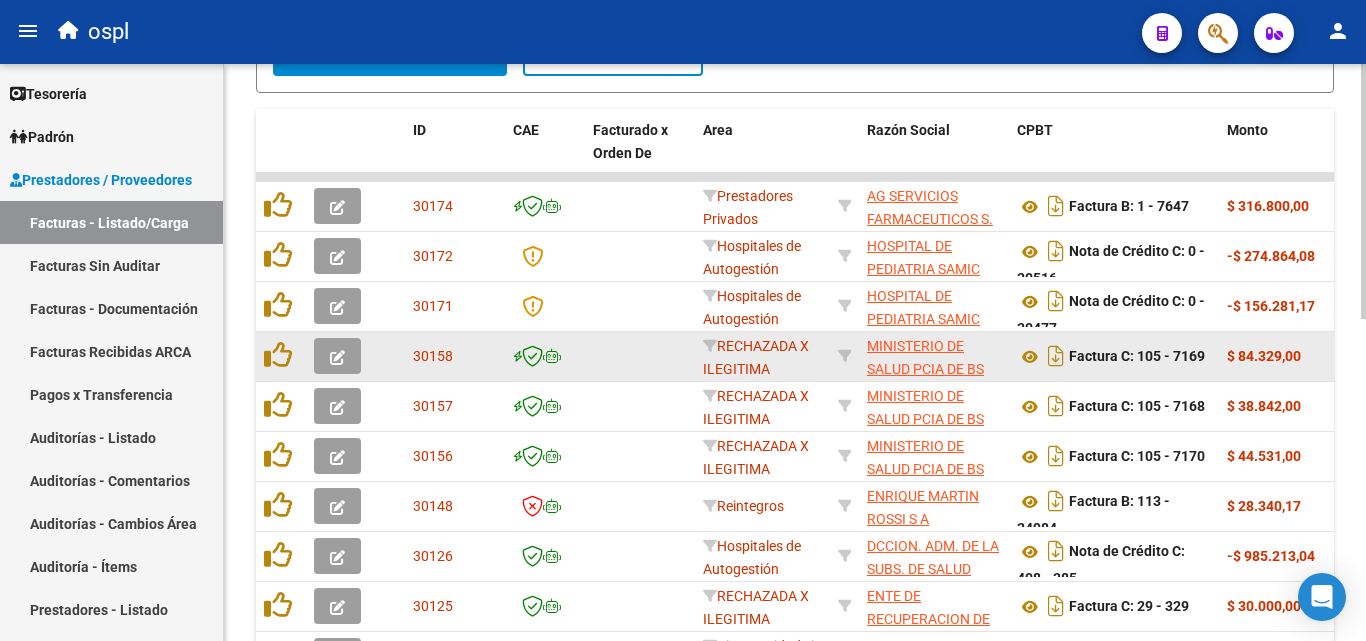 scroll, scrollTop: 600, scrollLeft: 0, axis: vertical 